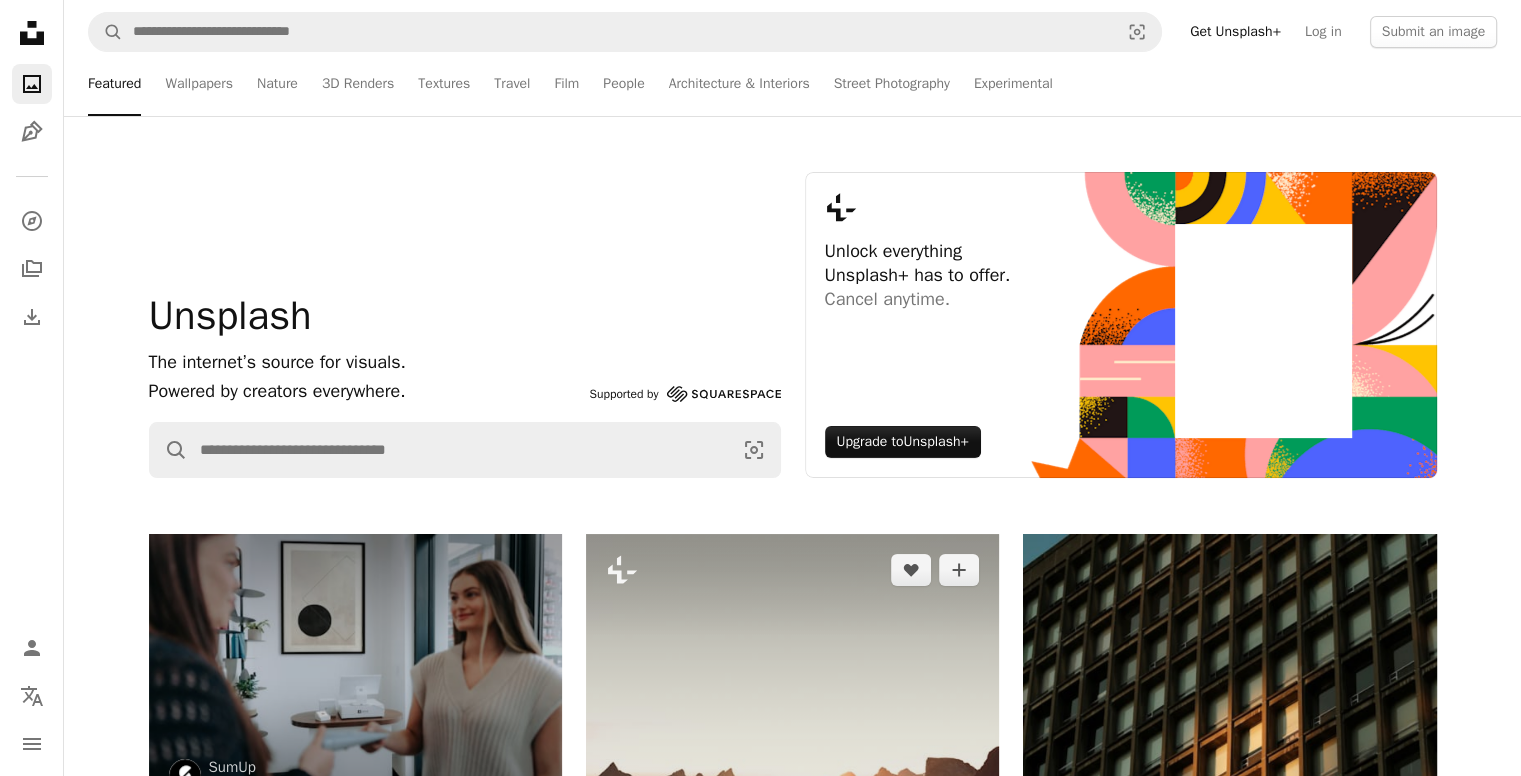 scroll, scrollTop: 500, scrollLeft: 0, axis: vertical 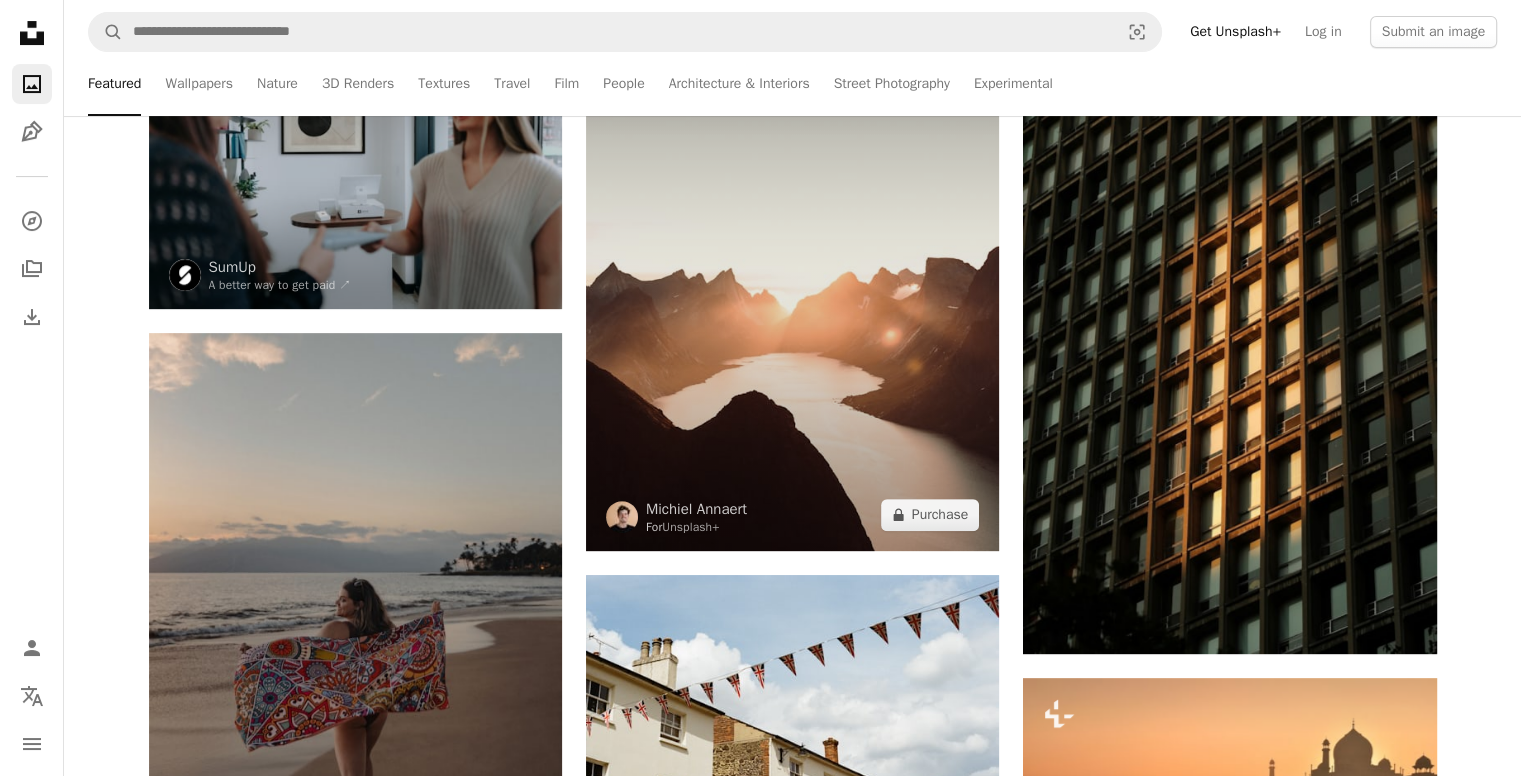 click at bounding box center (792, 292) 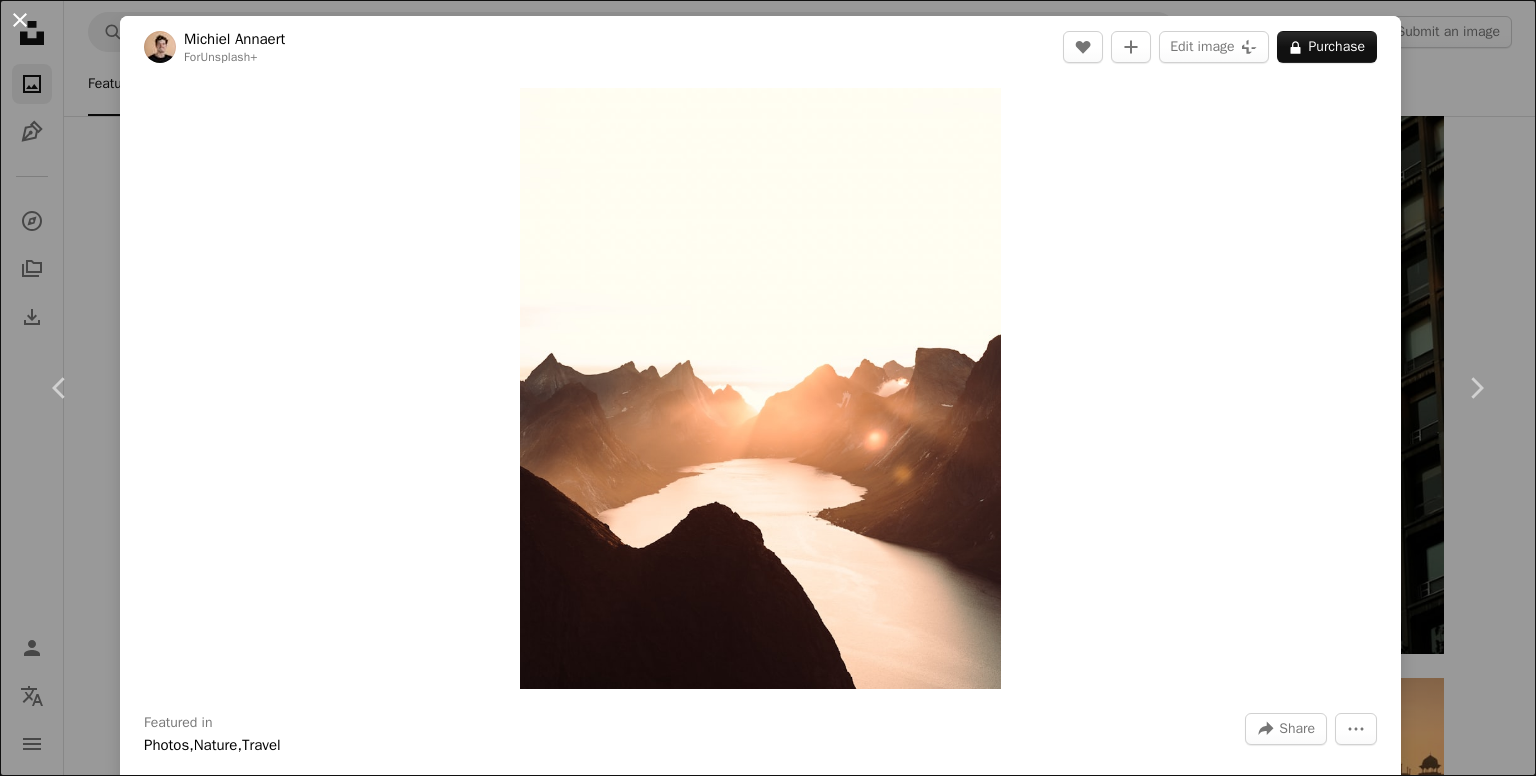 click on "An X shape" at bounding box center [20, 20] 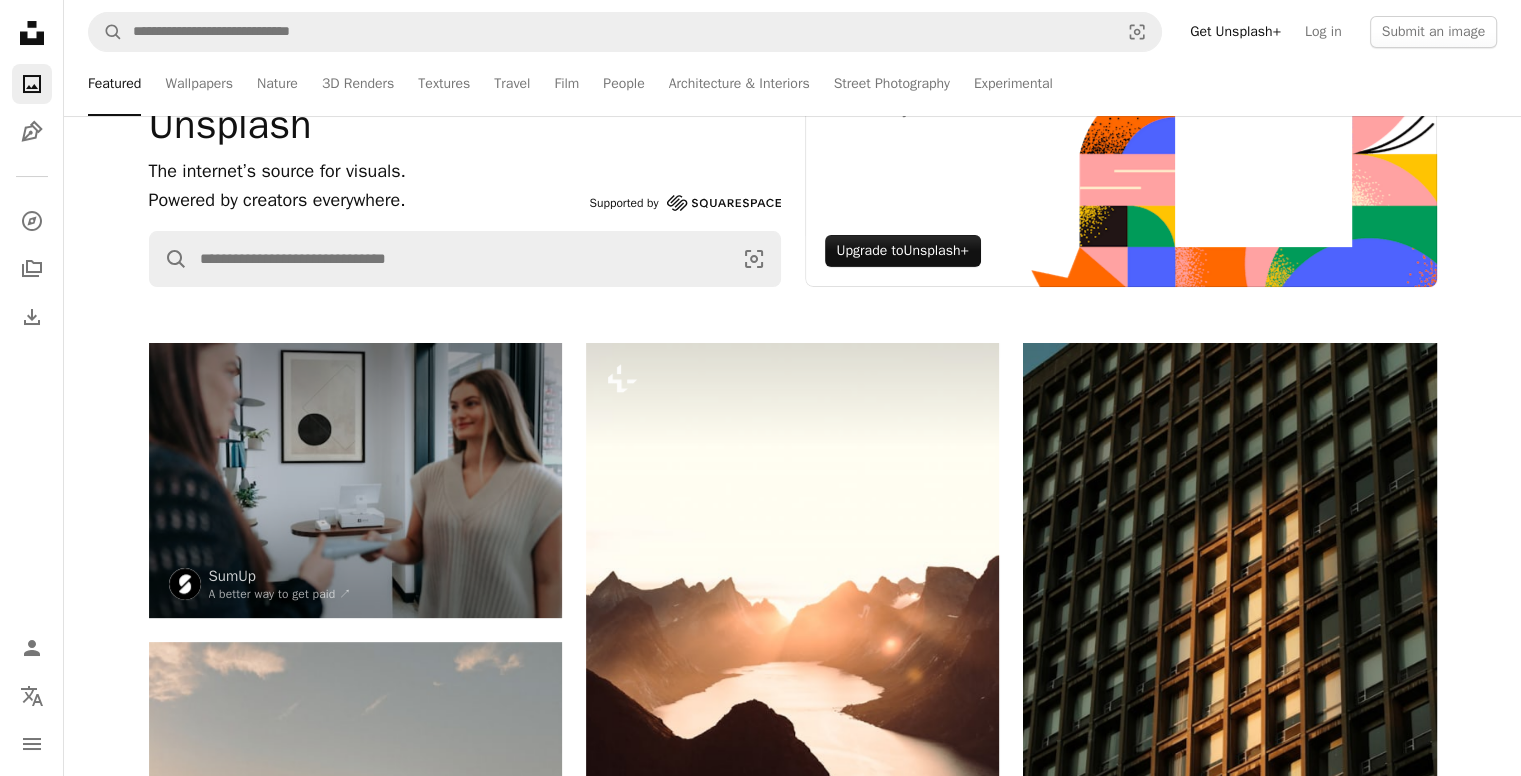 scroll, scrollTop: 0, scrollLeft: 0, axis: both 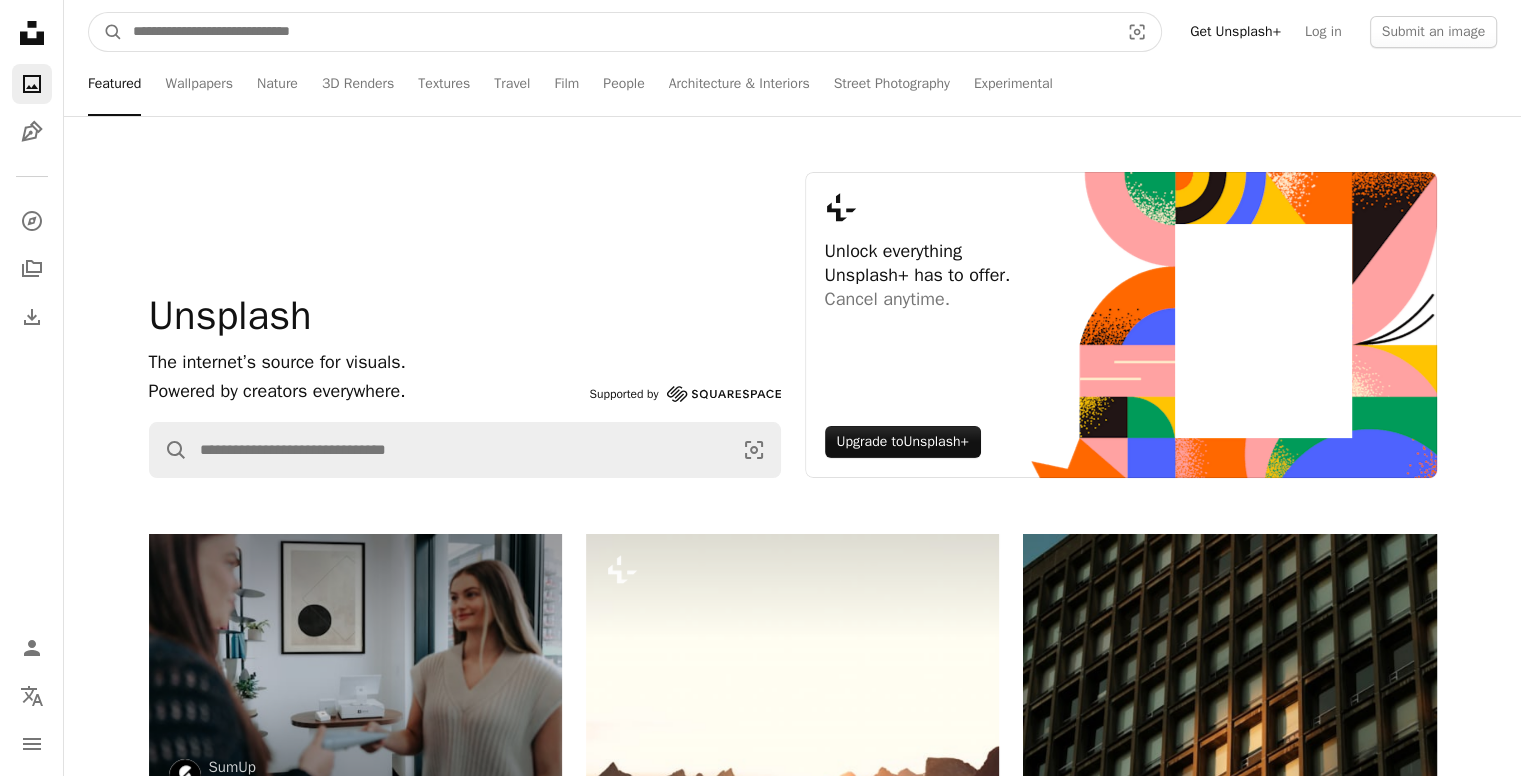 click at bounding box center (618, 32) 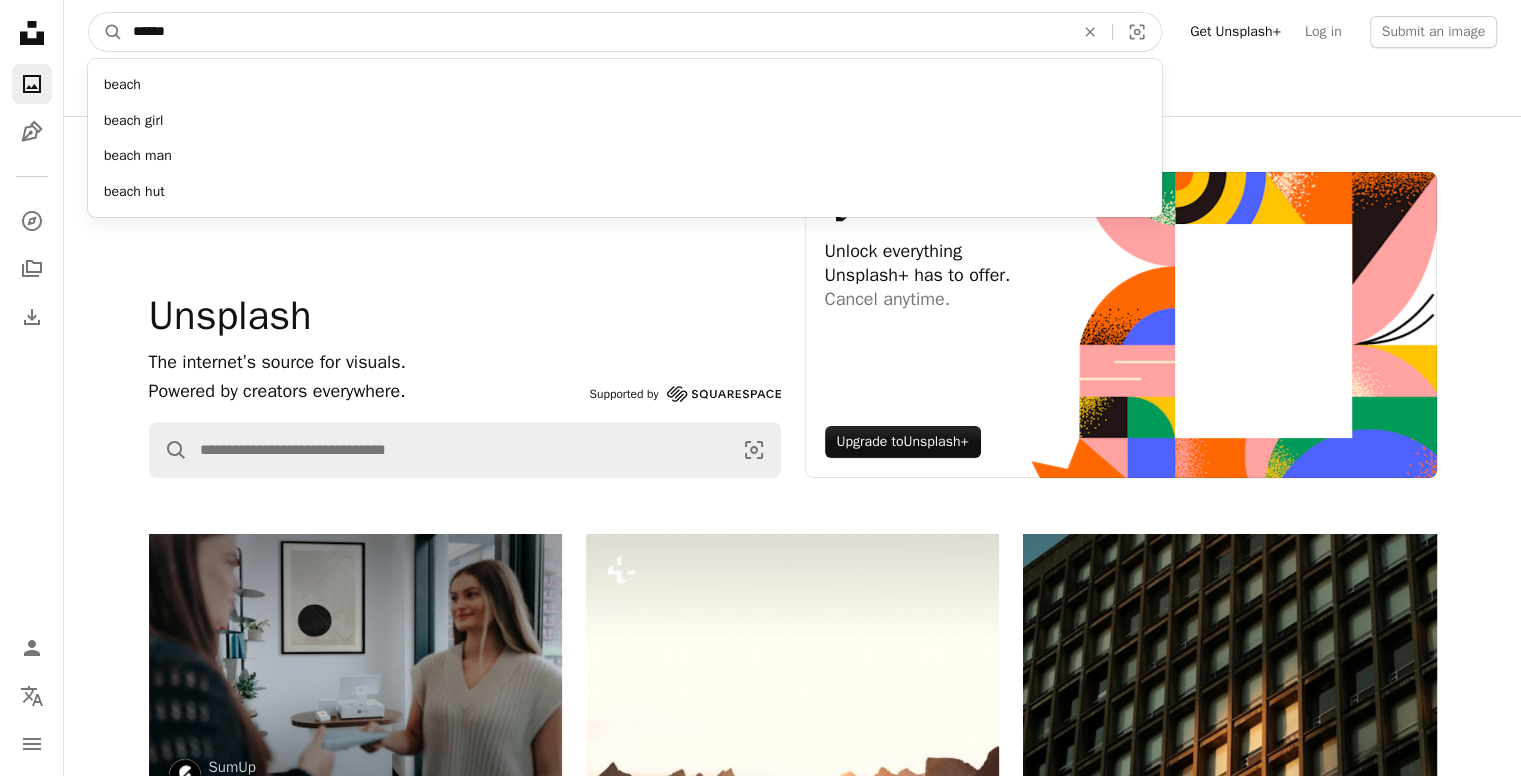 type on "******" 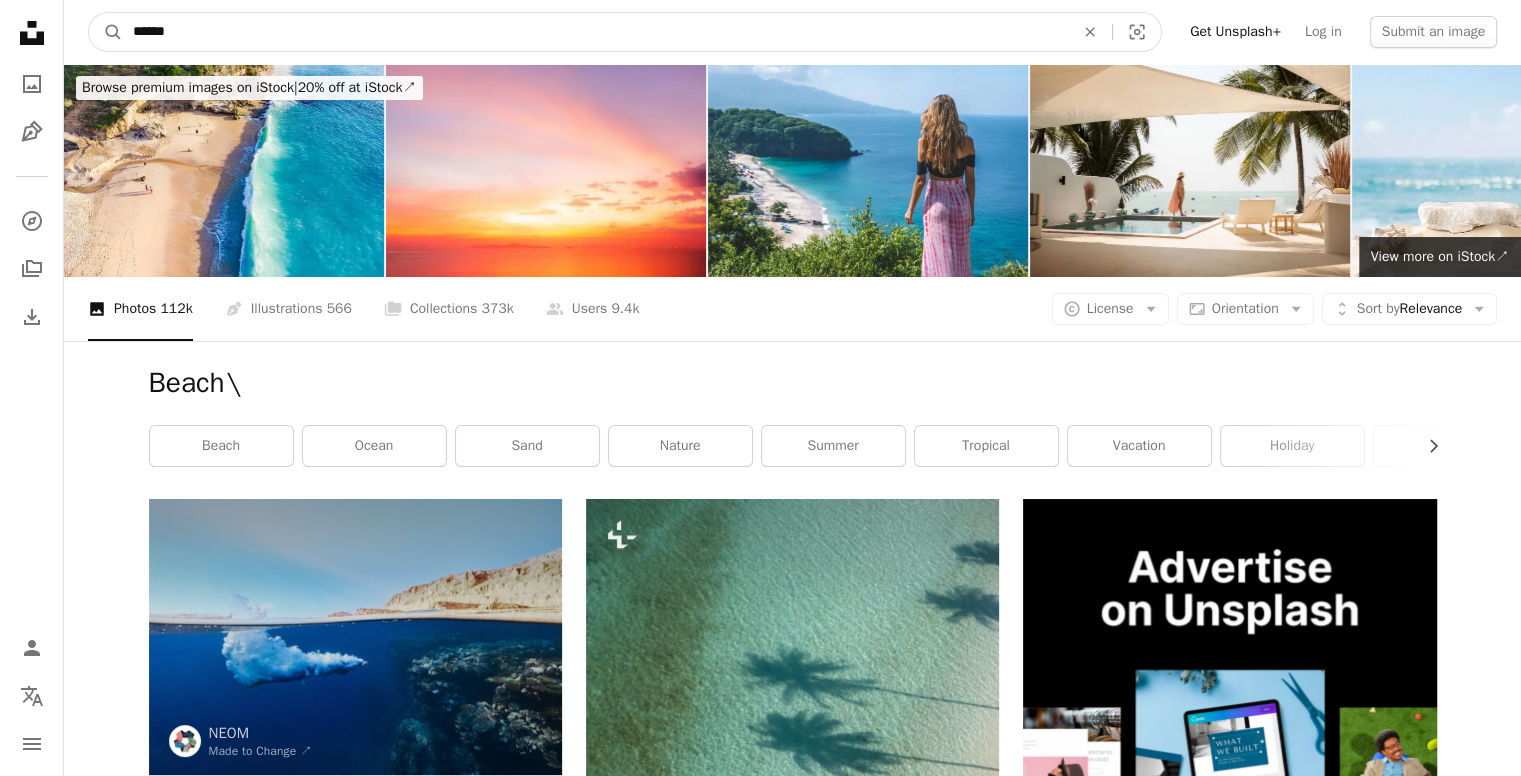 click on "******" at bounding box center (595, 32) 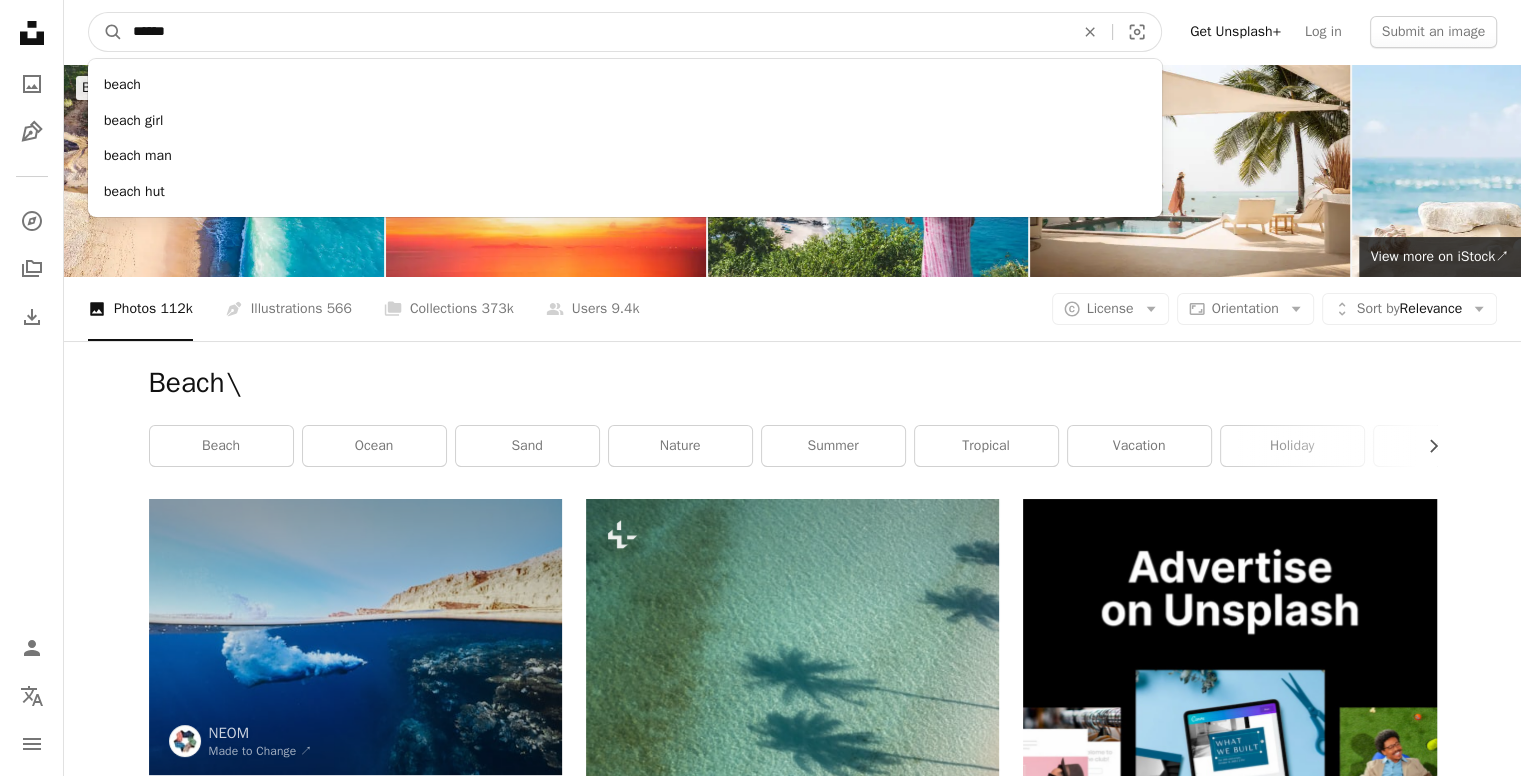 type on "*****" 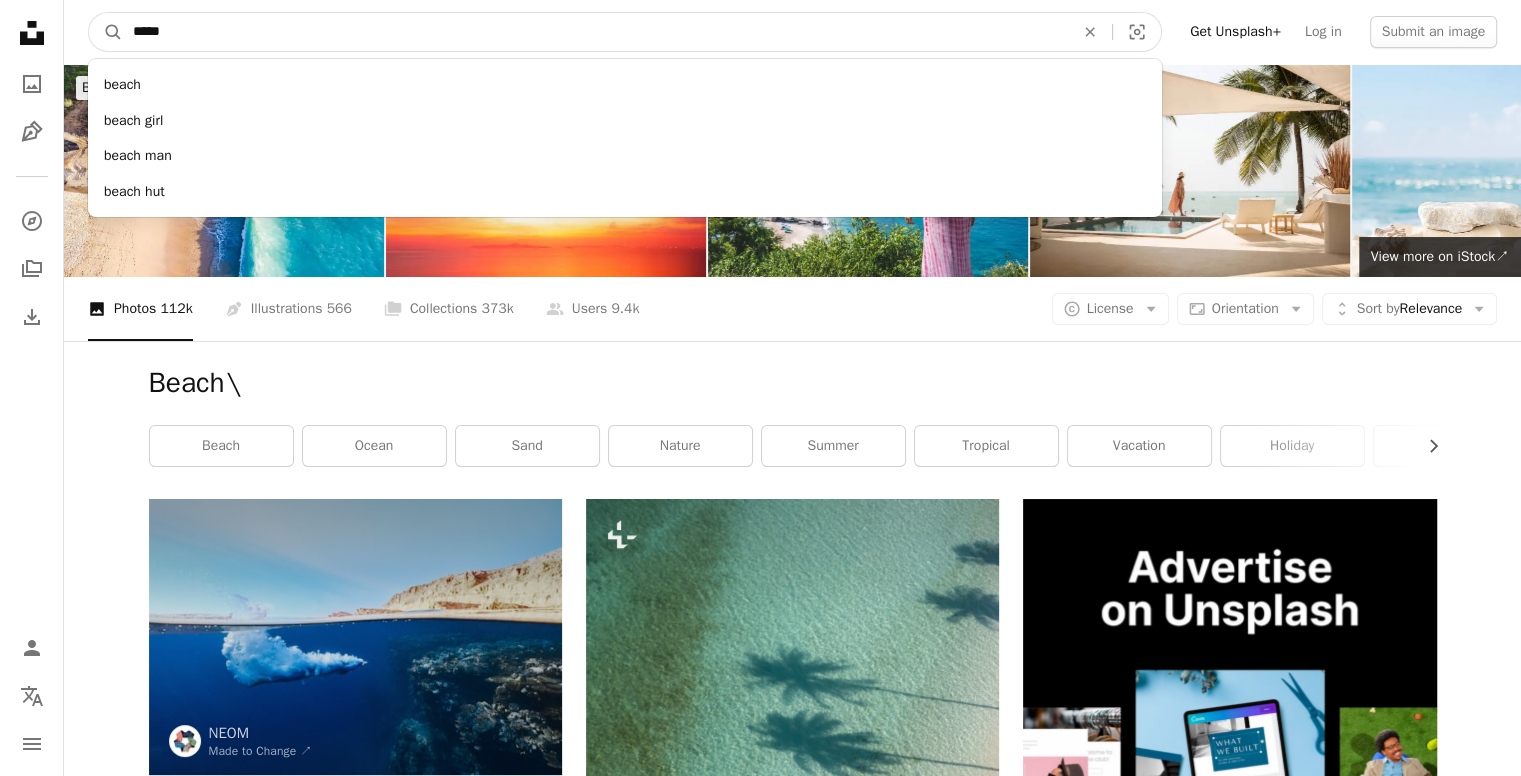 click on "A magnifying glass" at bounding box center [106, 32] 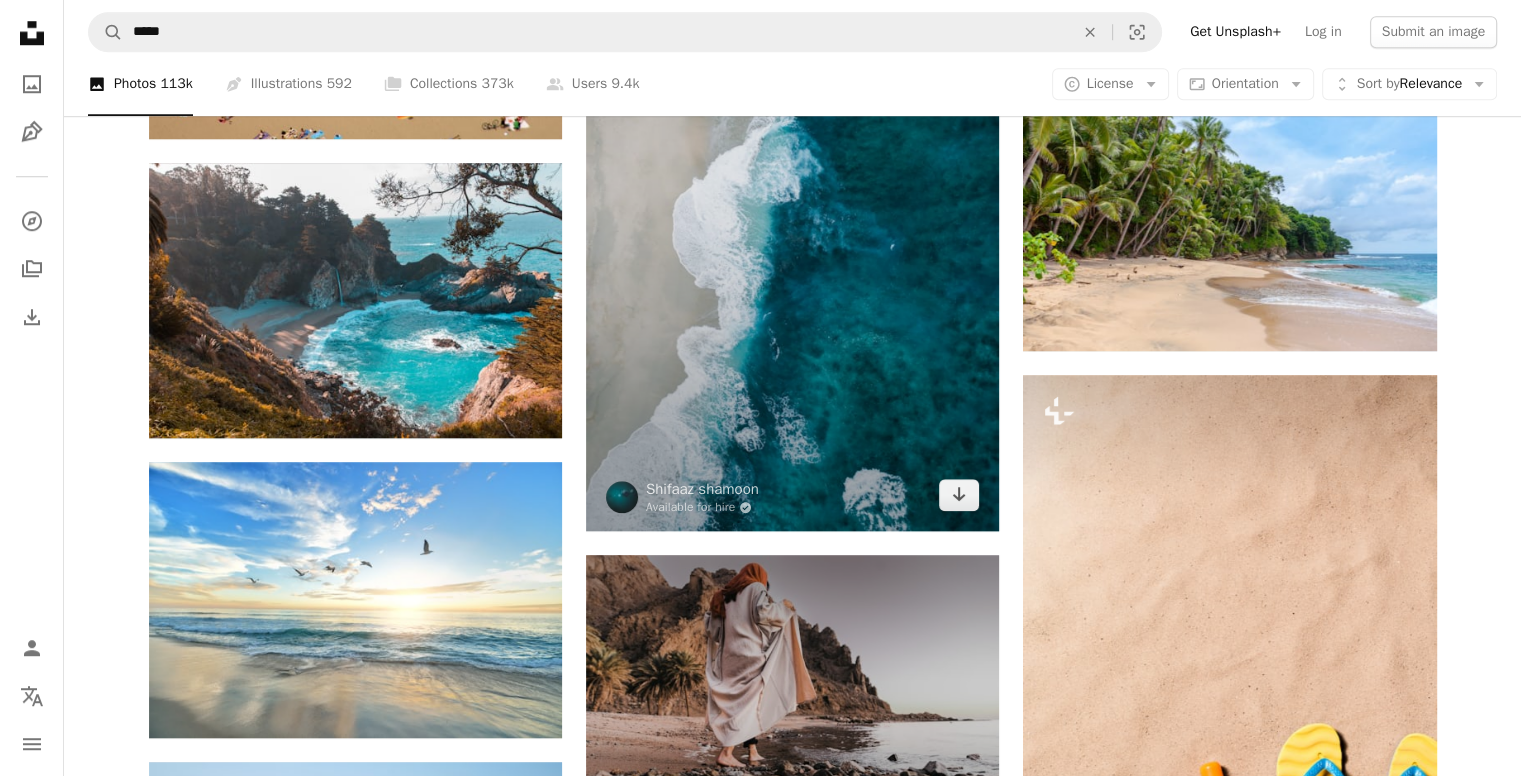 scroll, scrollTop: 1500, scrollLeft: 0, axis: vertical 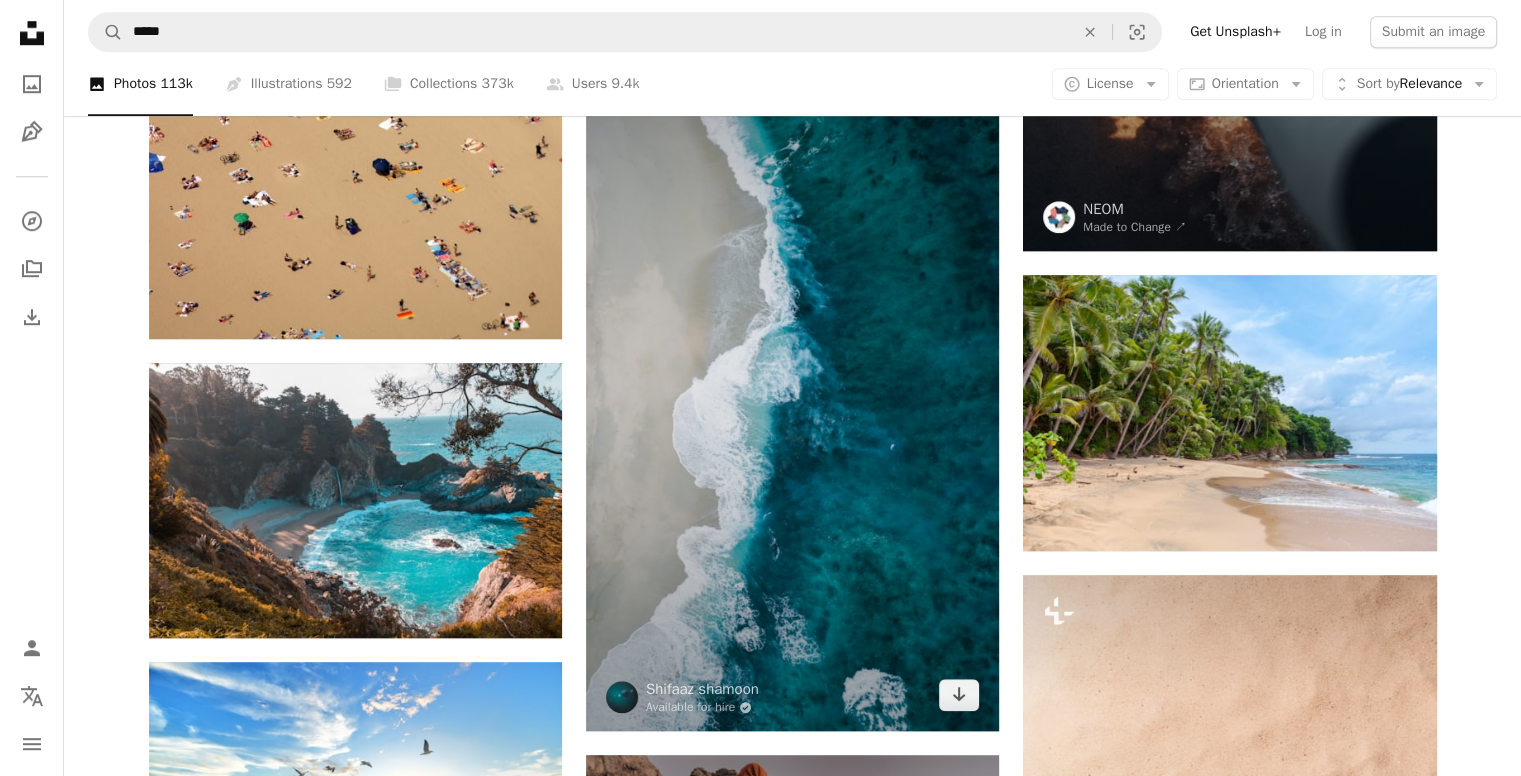 click at bounding box center (792, 363) 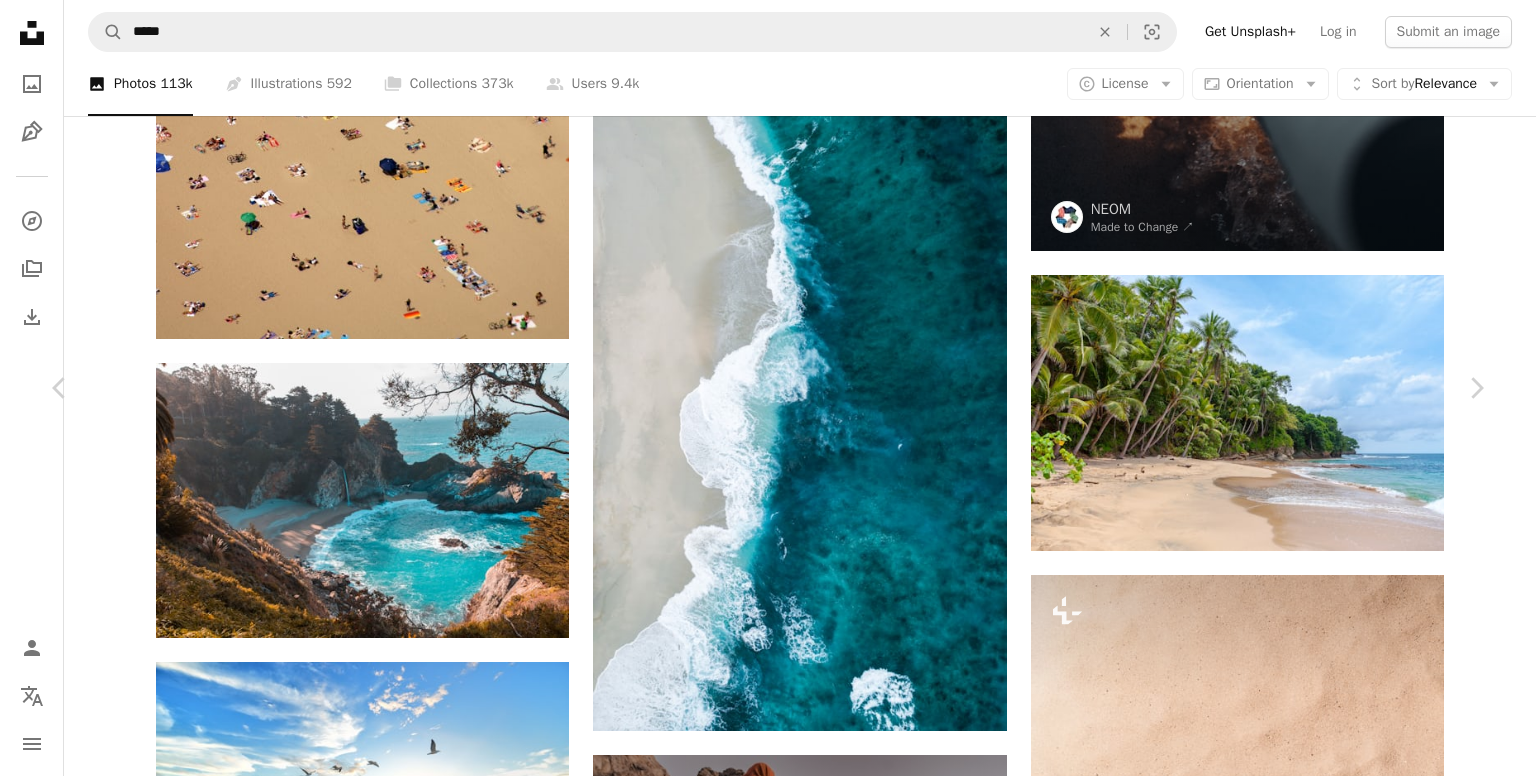 click on "Zoom in" at bounding box center (760, 5588) 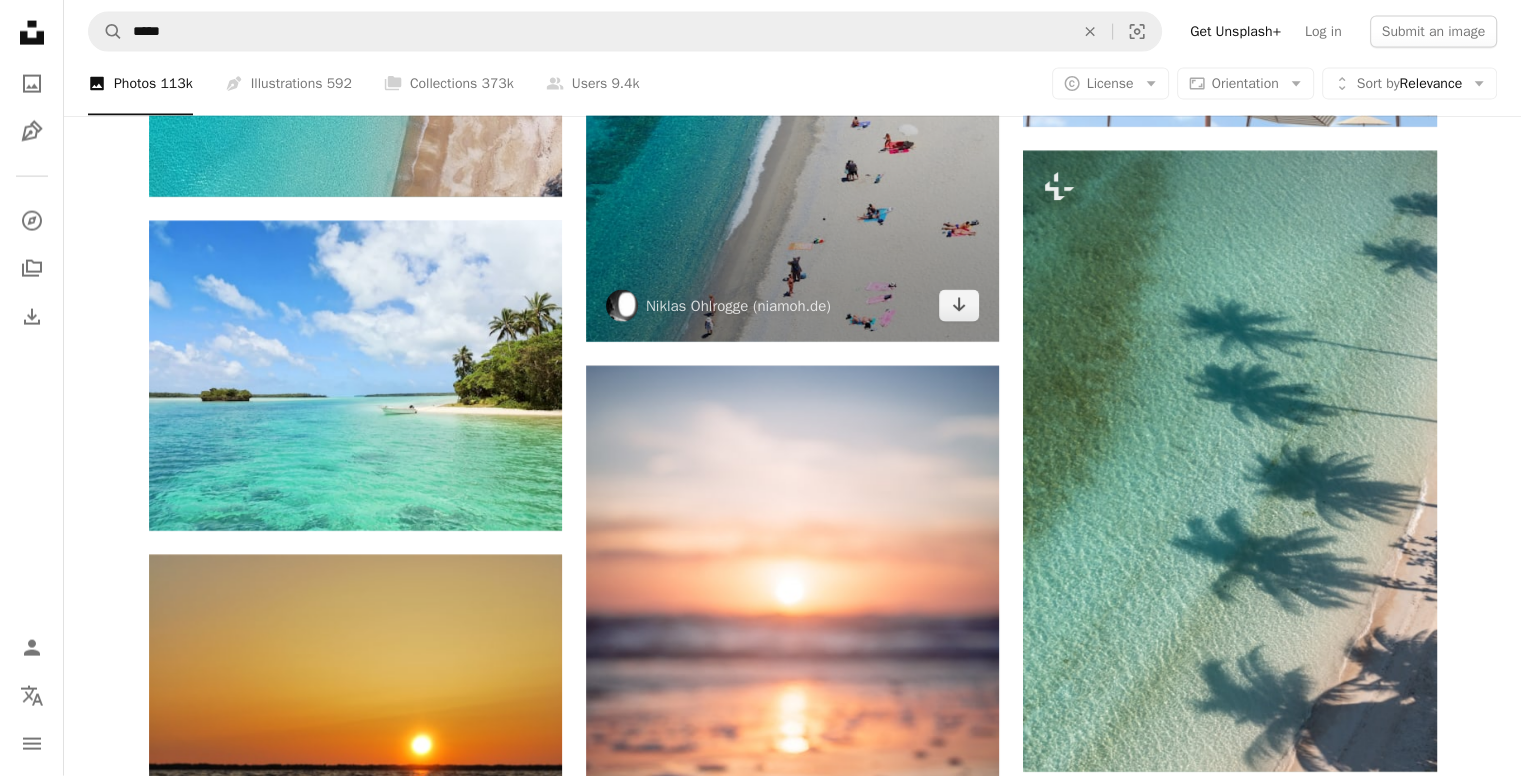 scroll, scrollTop: 4700, scrollLeft: 0, axis: vertical 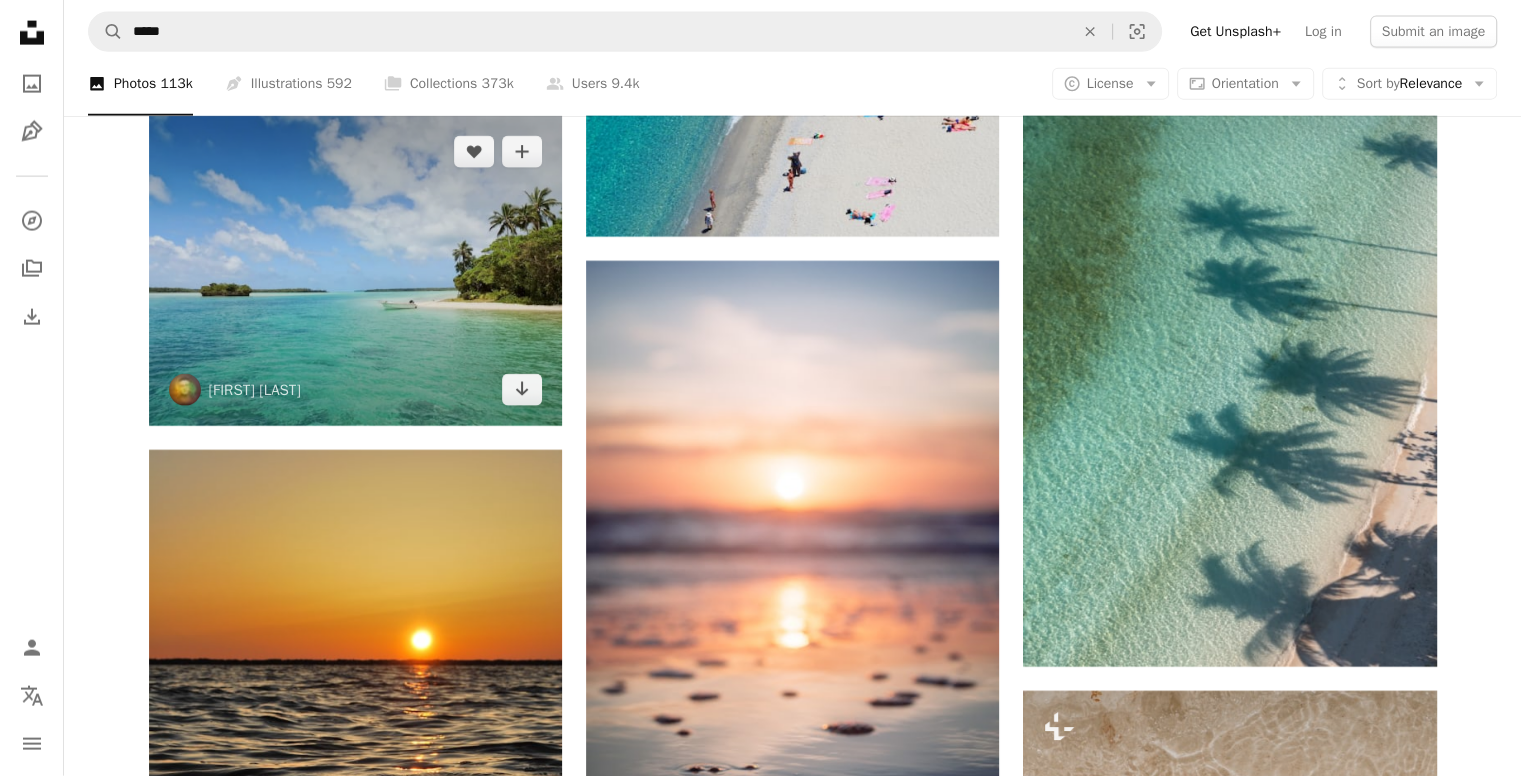click at bounding box center [355, 271] 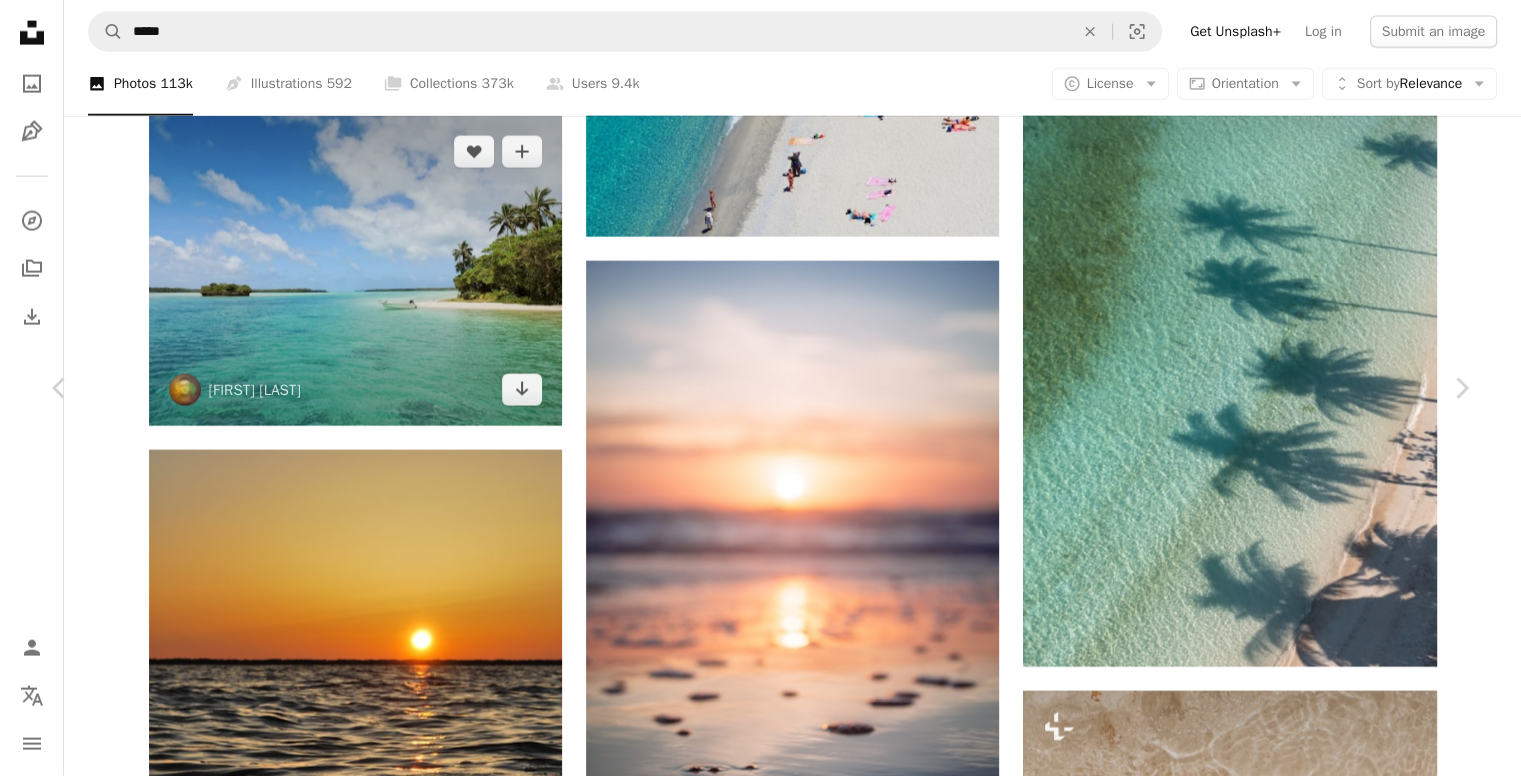 drag, startPoint x: 398, startPoint y: 309, endPoint x: 806, endPoint y: 357, distance: 410.8138 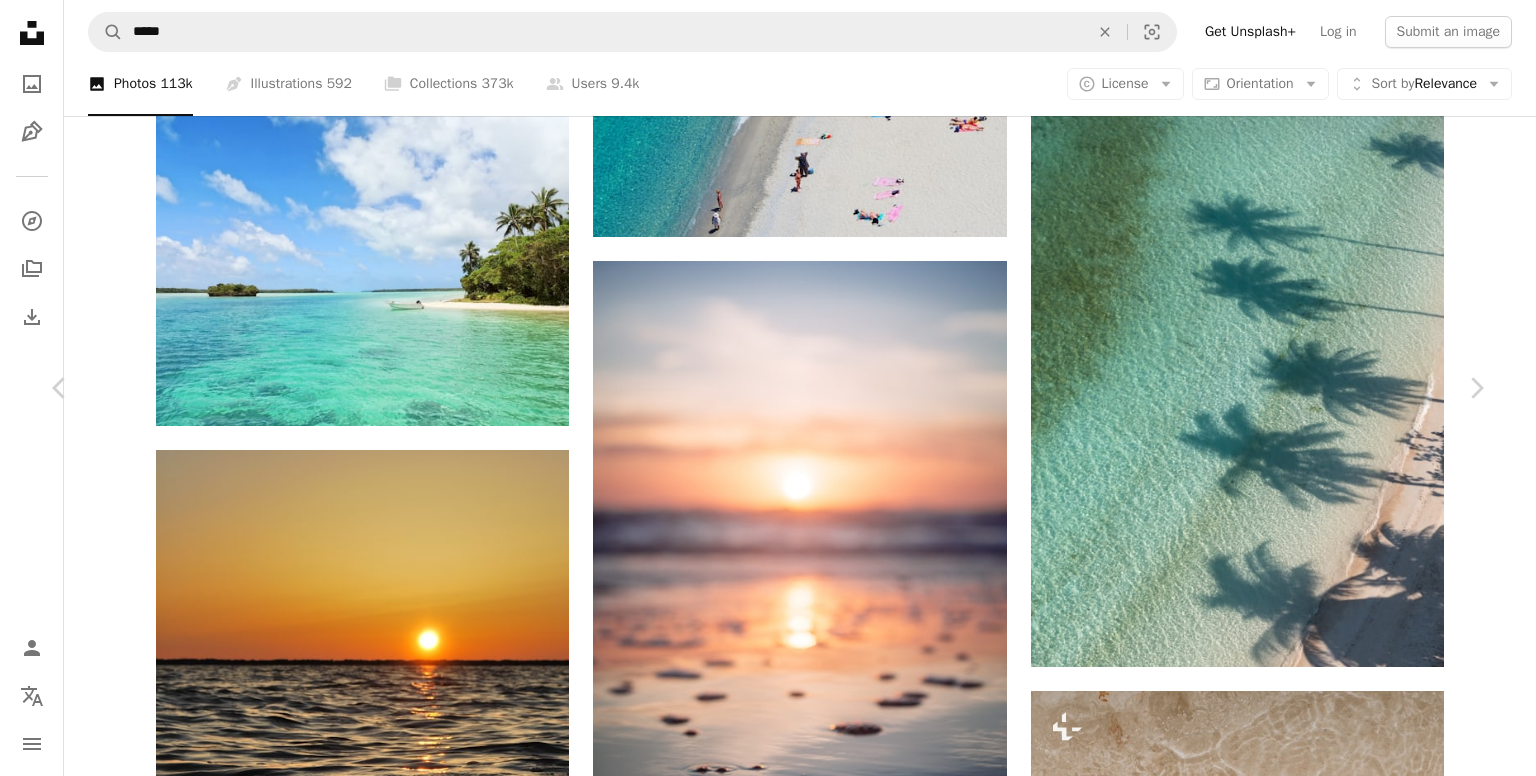 type 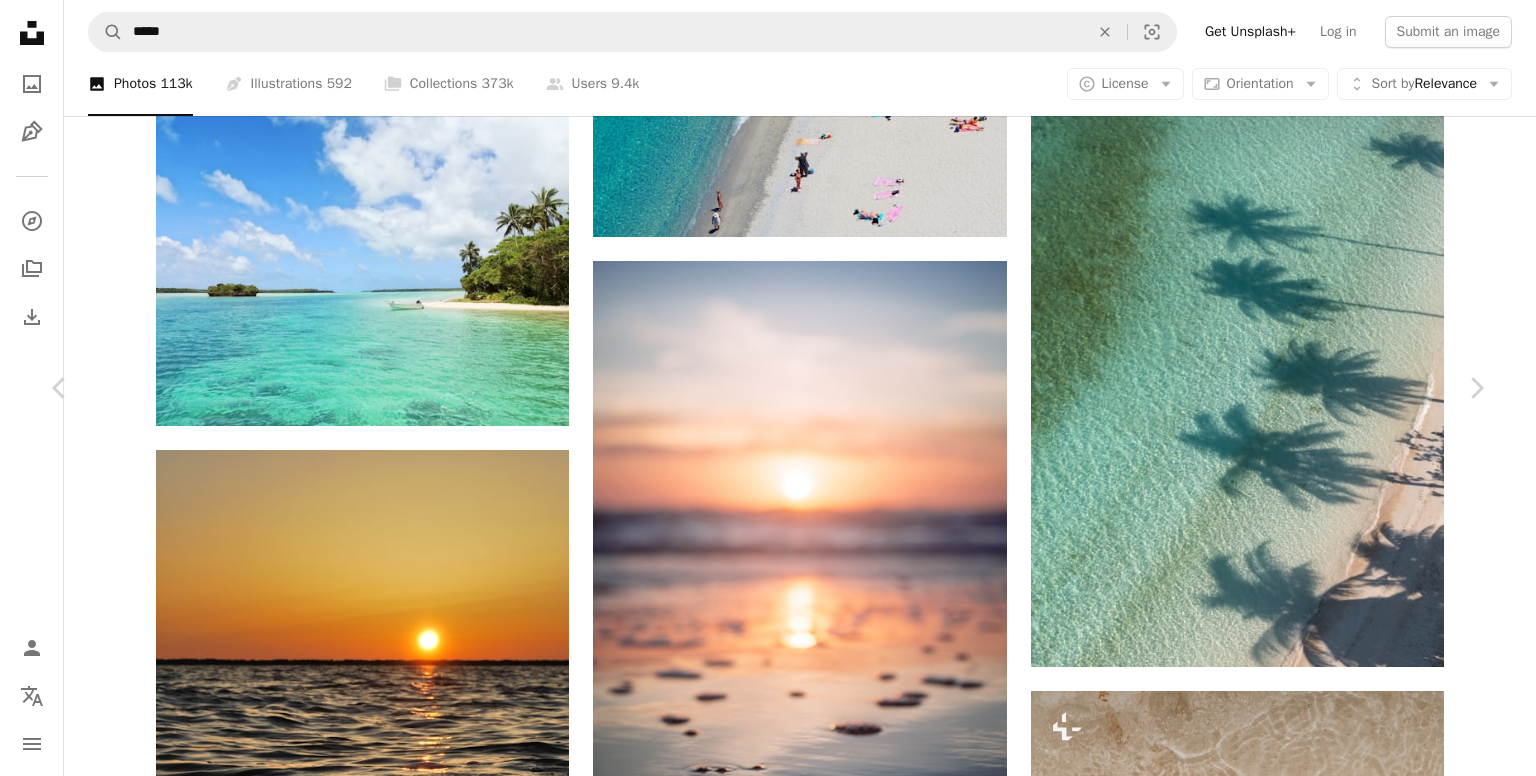 click on "An X shape Chevron left Chevron right Sébastien Jermer seb A heart A plus sign Edit image   Plus sign for Unsplash+ Download free Chevron down Zoom in Views 45,794,314 Downloads 311,577 Featured in Photos A forward-right arrow Share Info icon Info More Actions A map marker New Caledonia (Isle of pines) Calendar outlined Published on  [DATE] Safety Free to use under the  Unsplash License beach travel sea clouds beach wallpaper sand vacation island palm tree beach background tropical sunny palms turquoise tropical wallpaper shore clear water tropical background turquoise wallpaper background Creative Commons images Browse premium related images on iStock  |  Save 20% with code UNSPLASH20 Related images A heart A plus sign Nils Stahl Arrow pointing down A heart A plus sign Franzwa Roux Arrow pointing down A heart A plus sign Moosa Haleem Arrow pointing down A heart A plus sign Vladimir Vereshchagin Arrow pointing down A heart A plus sign Jonathan Mueller Available for hire For" at bounding box center (768, 5608) 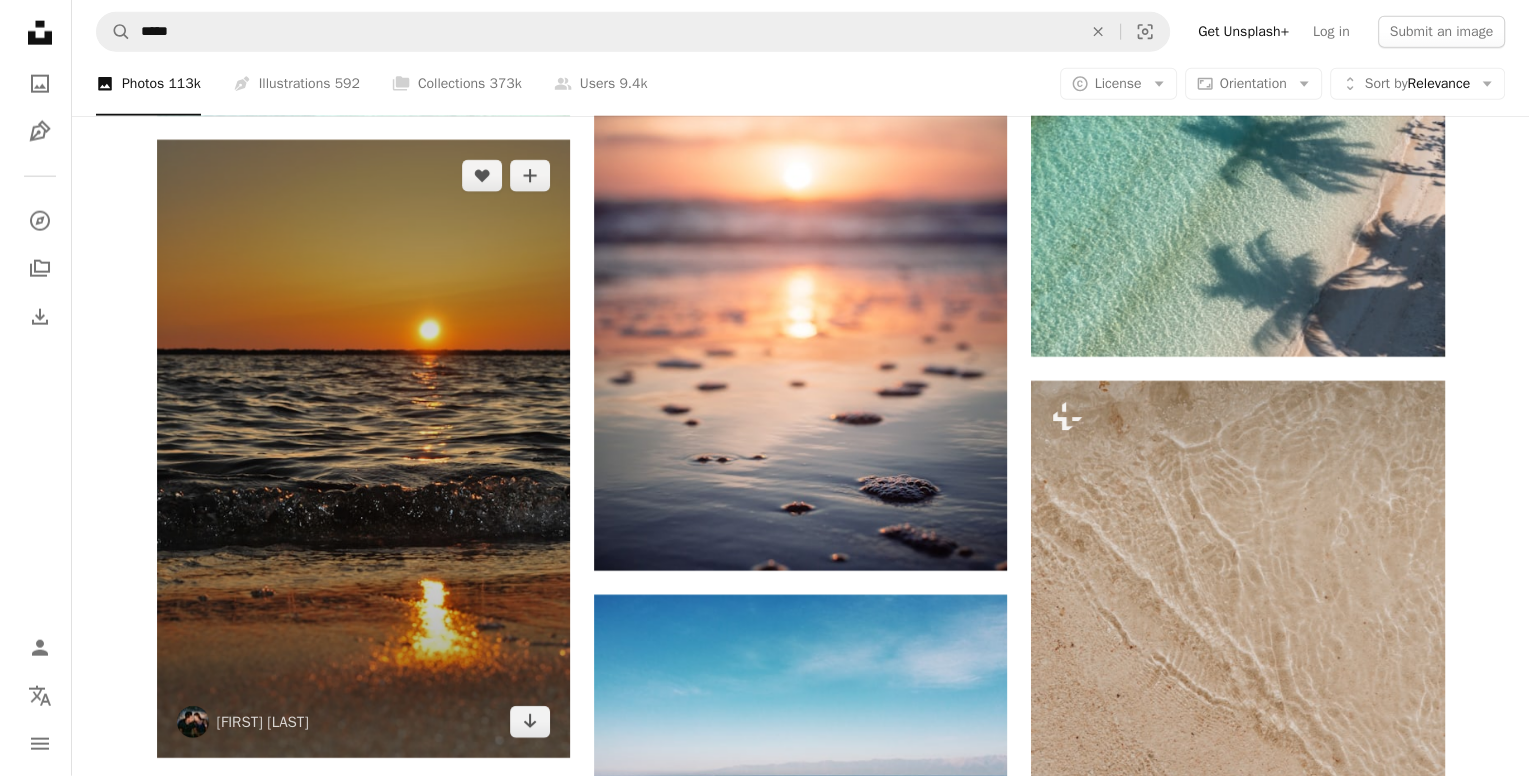 scroll, scrollTop: 4900, scrollLeft: 0, axis: vertical 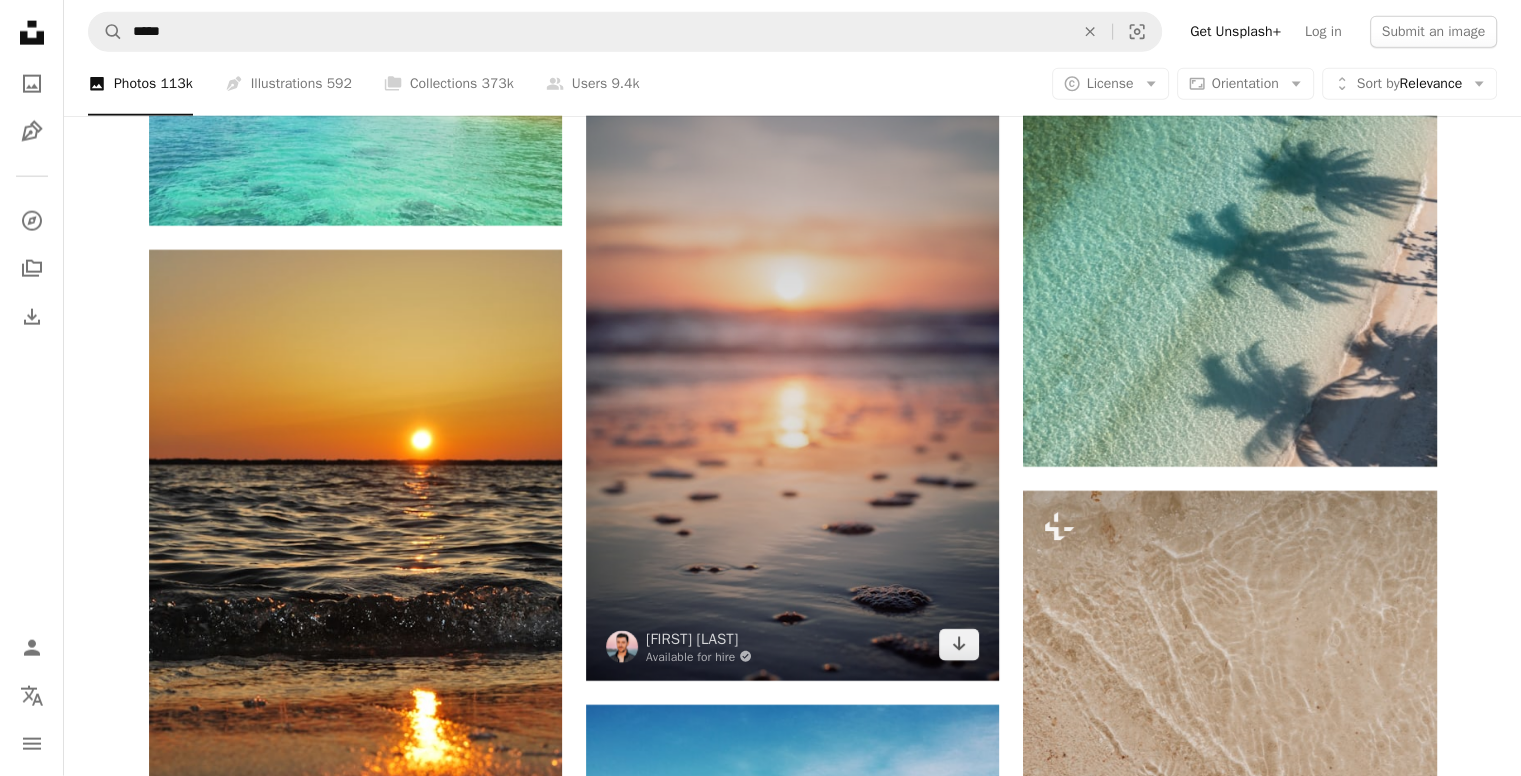 click at bounding box center [792, 371] 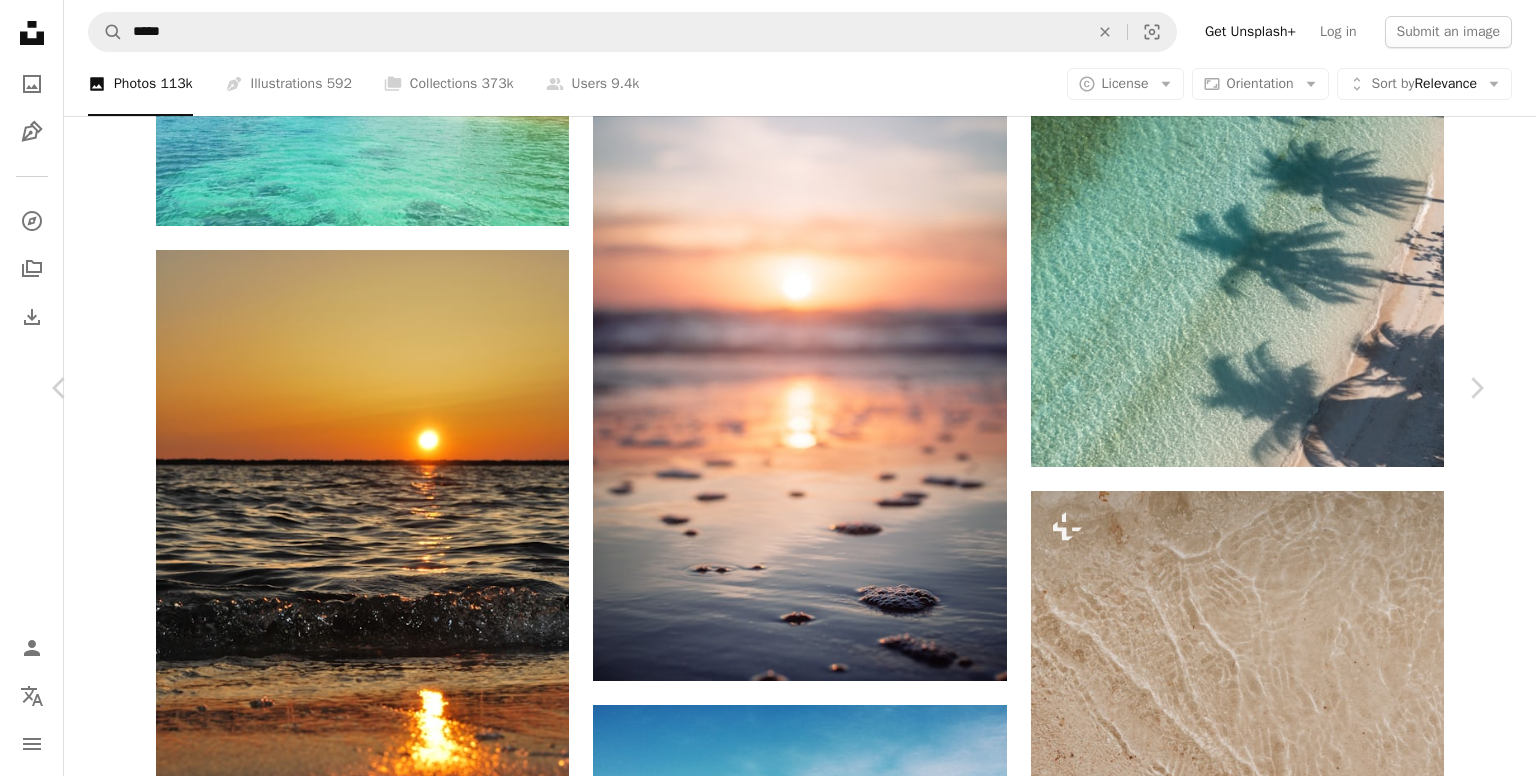 click at bounding box center (760, 5408) 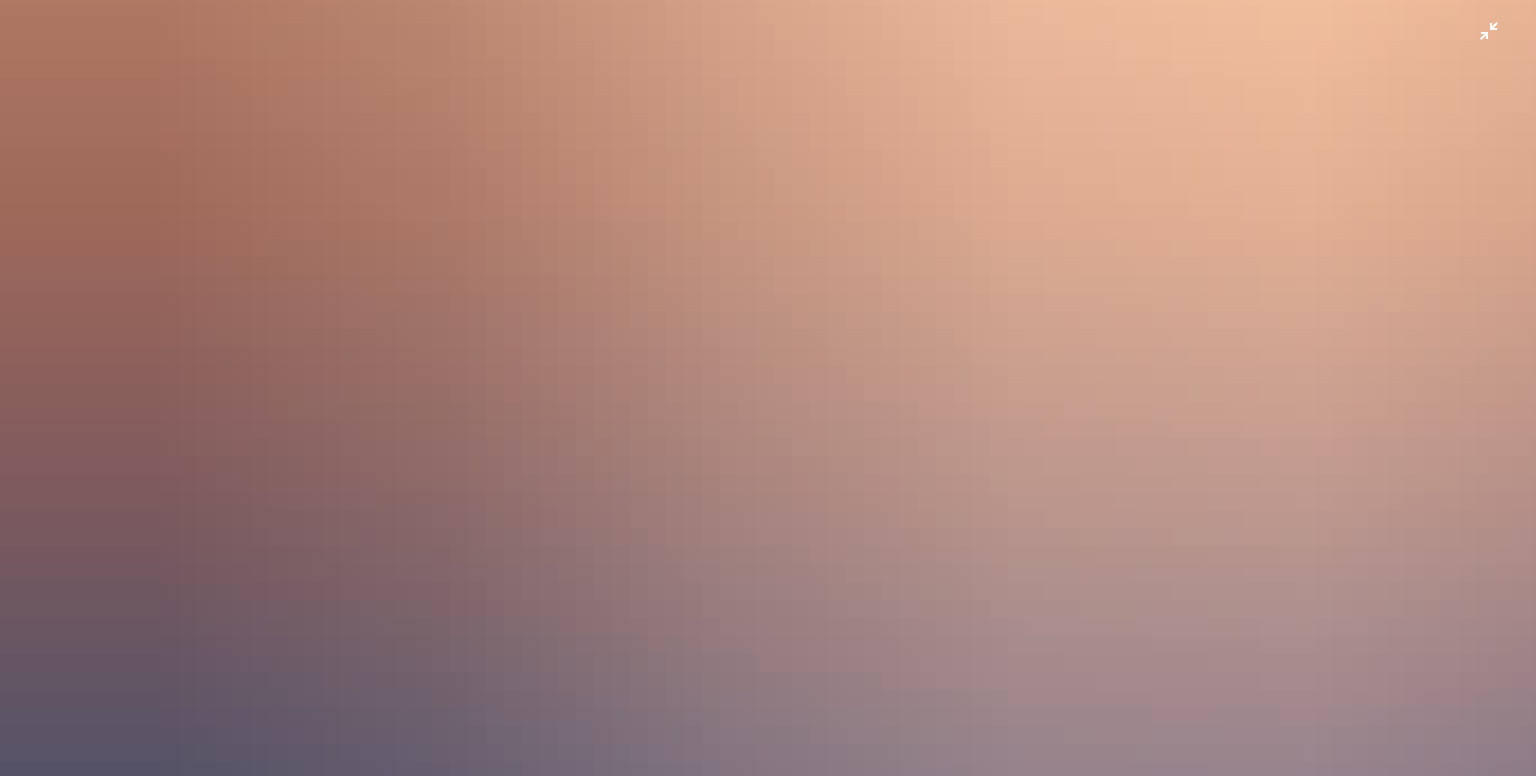scroll, scrollTop: 1282, scrollLeft: 0, axis: vertical 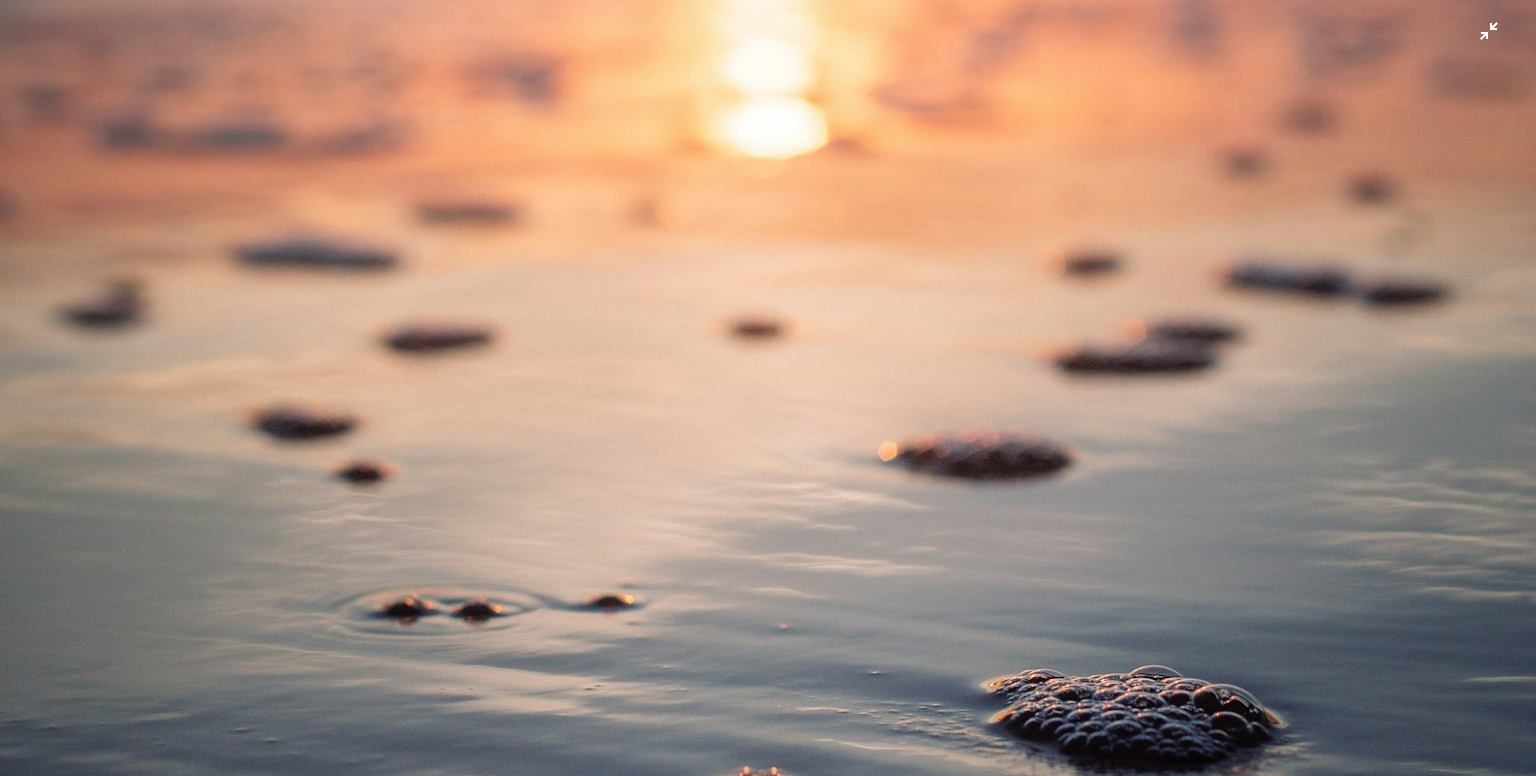 click at bounding box center (768, -130) 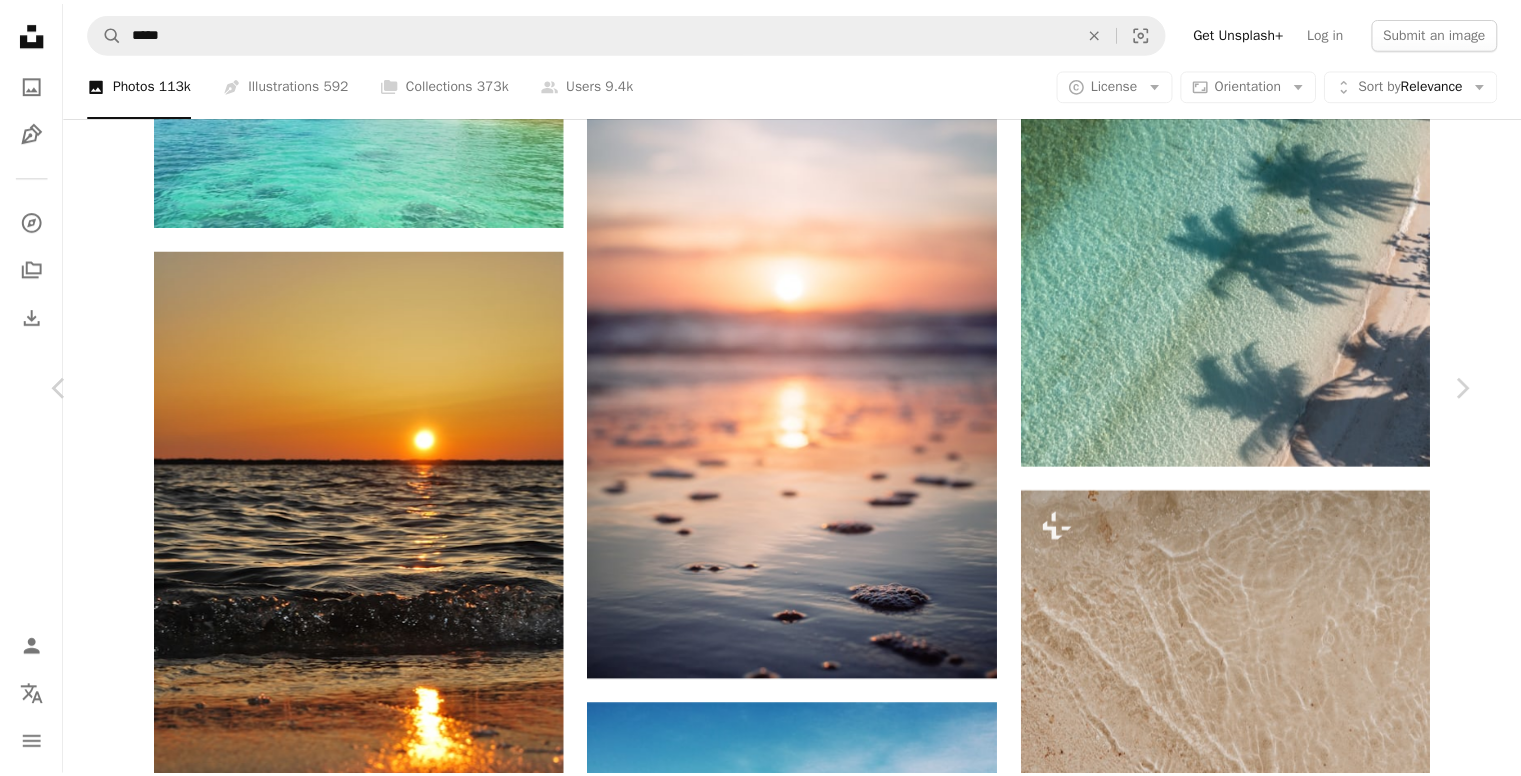 scroll, scrollTop: 0, scrollLeft: 0, axis: both 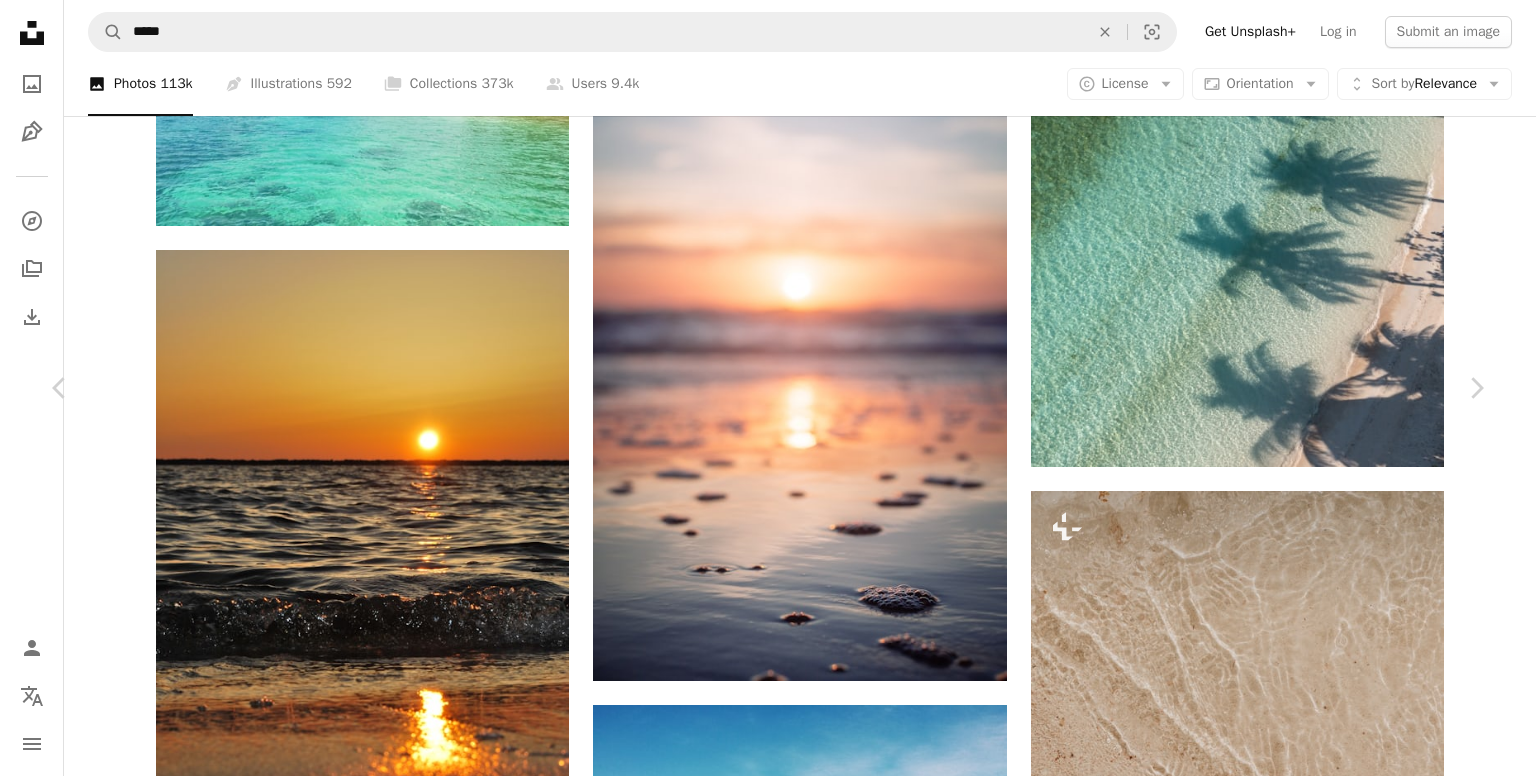 click on "An X shape" at bounding box center [20, 20] 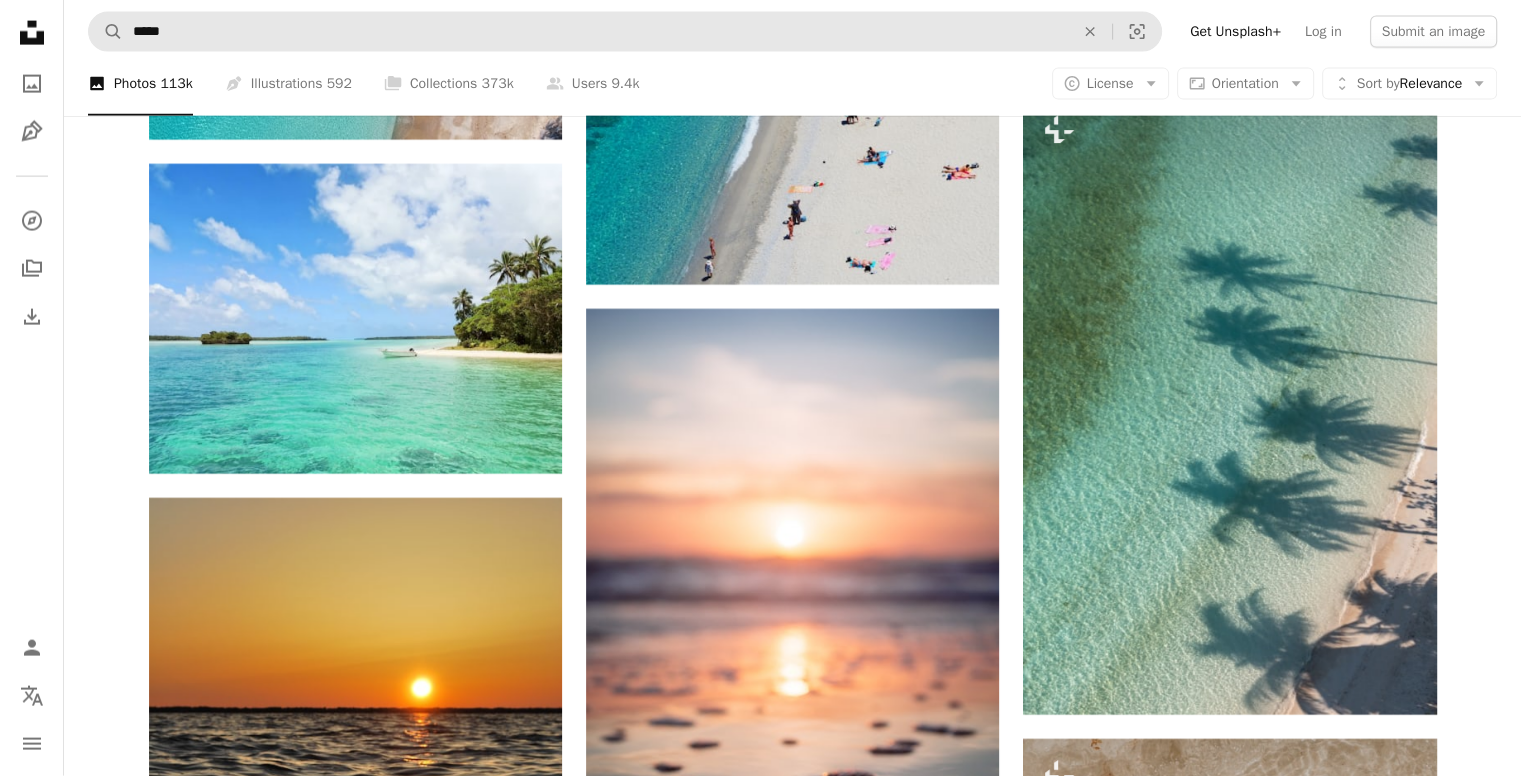 scroll, scrollTop: 4300, scrollLeft: 0, axis: vertical 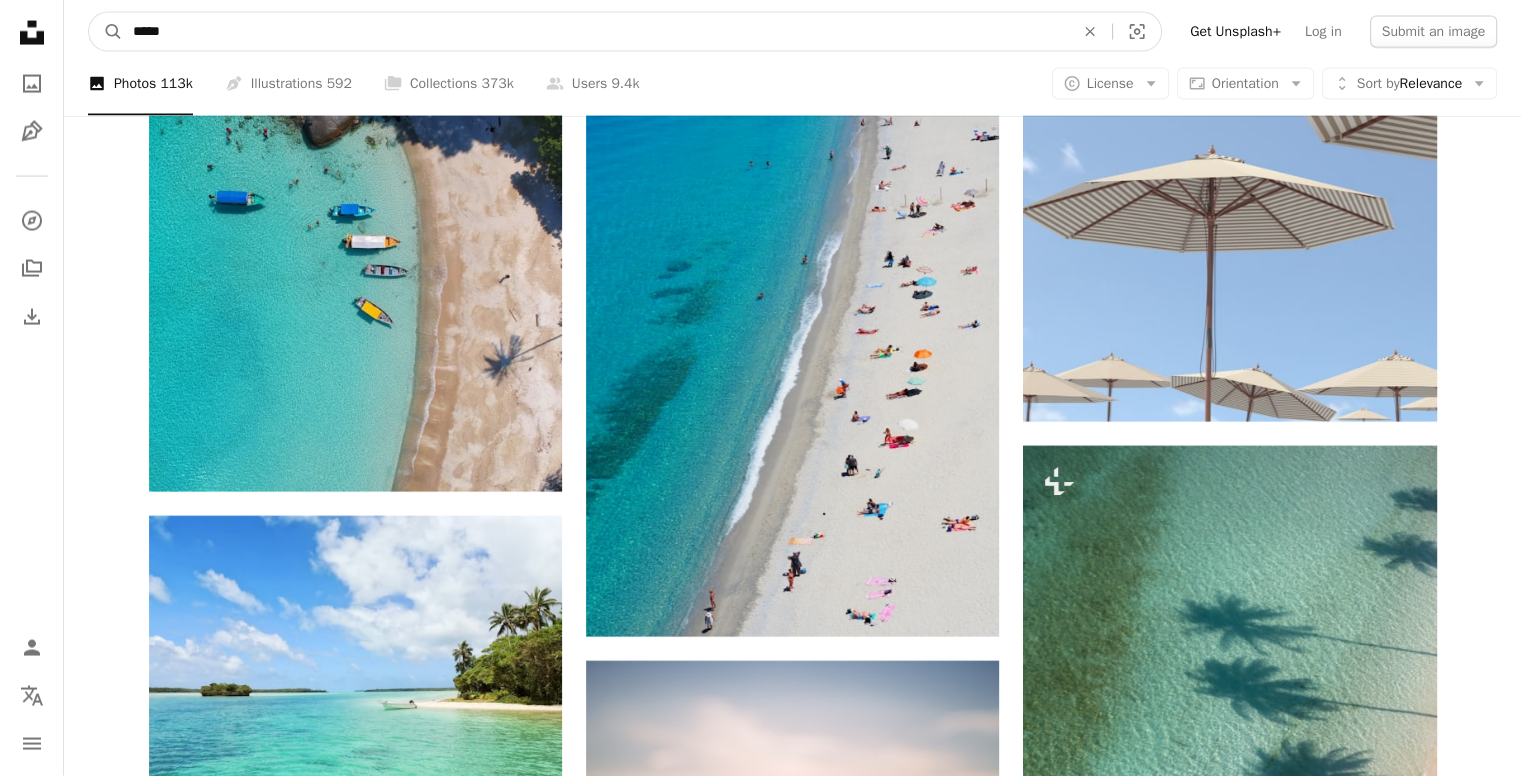 click on "*****" at bounding box center [595, 32] 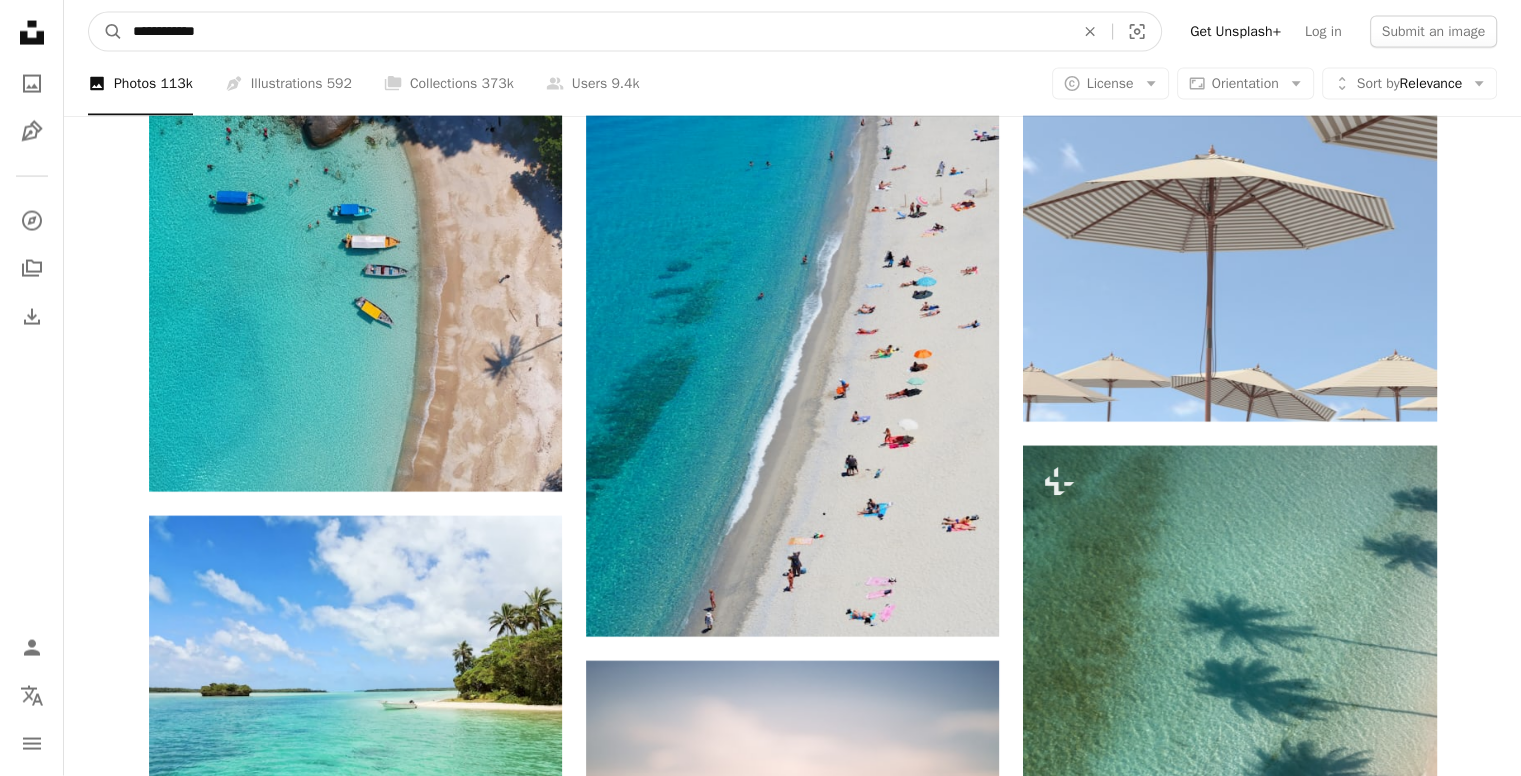 type on "**********" 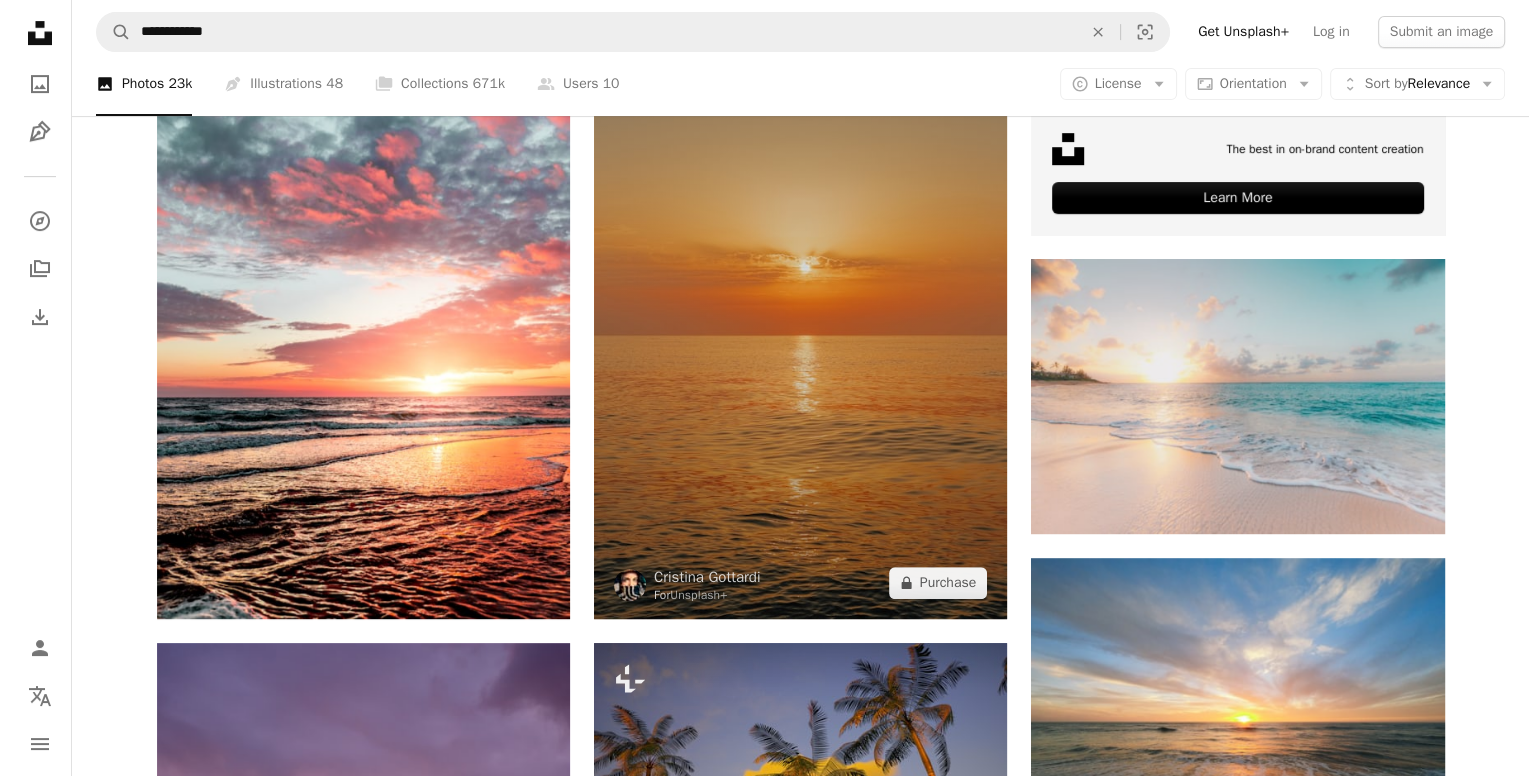 scroll, scrollTop: 200, scrollLeft: 0, axis: vertical 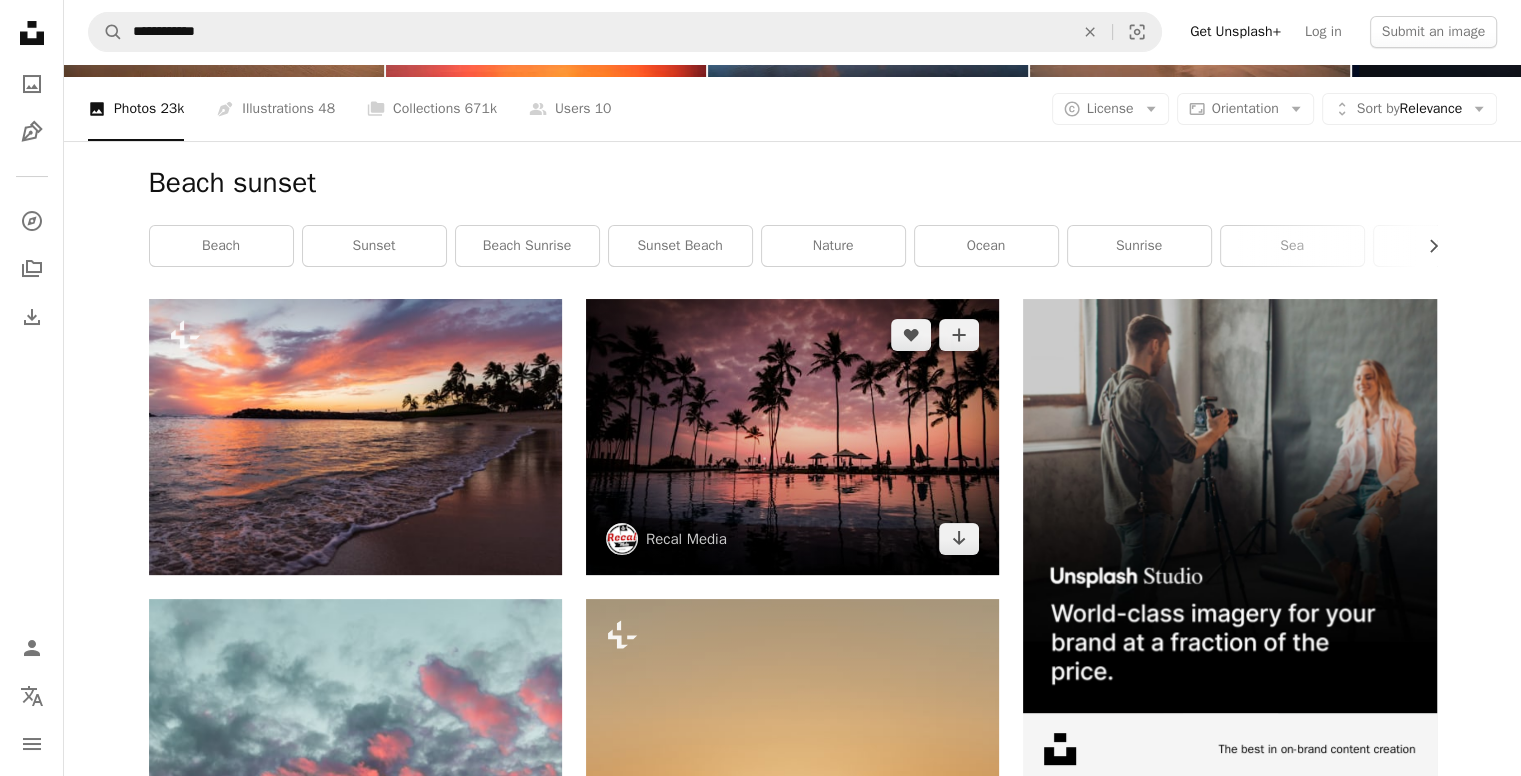 click at bounding box center (792, 436) 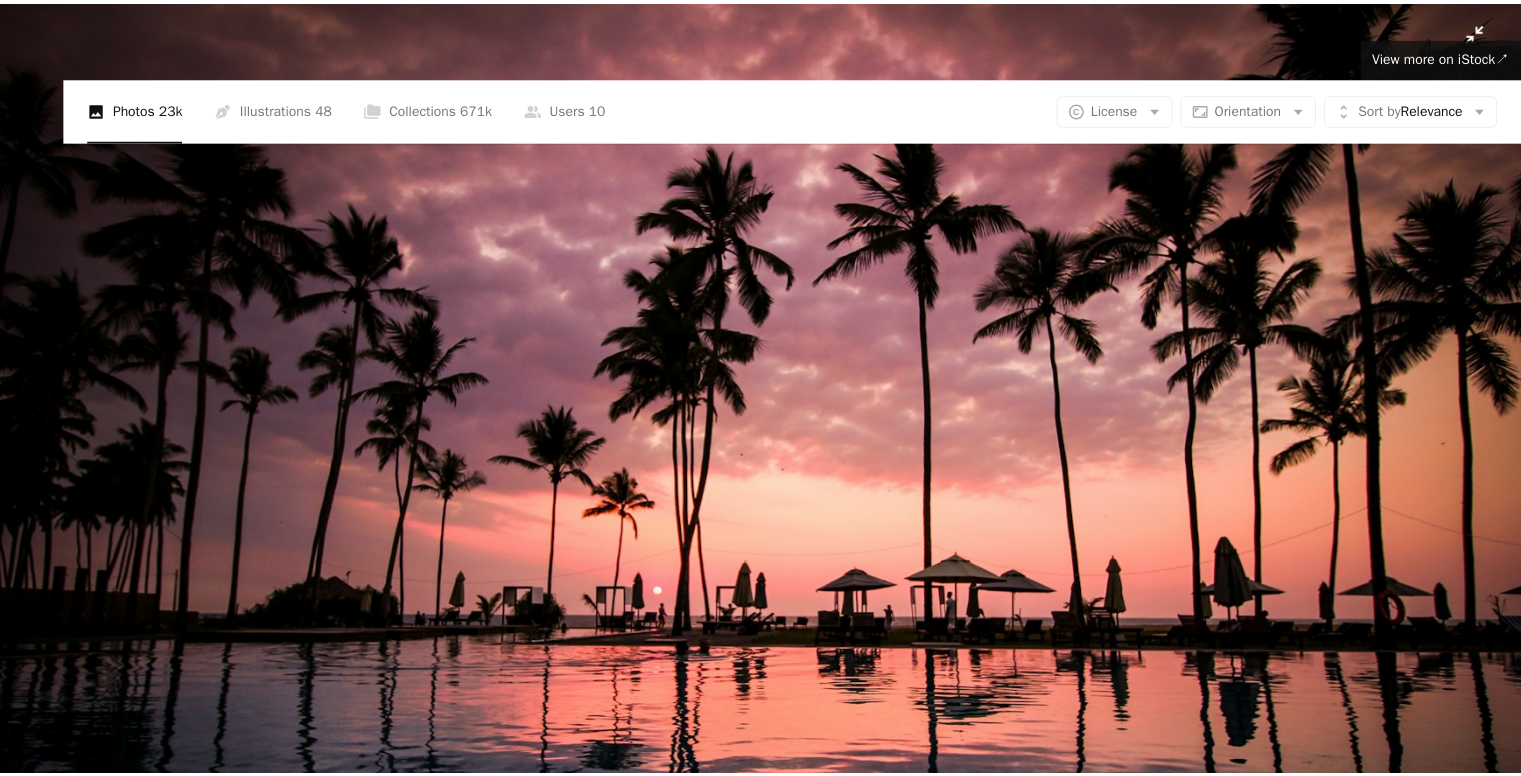 scroll, scrollTop: 114, scrollLeft: 0, axis: vertical 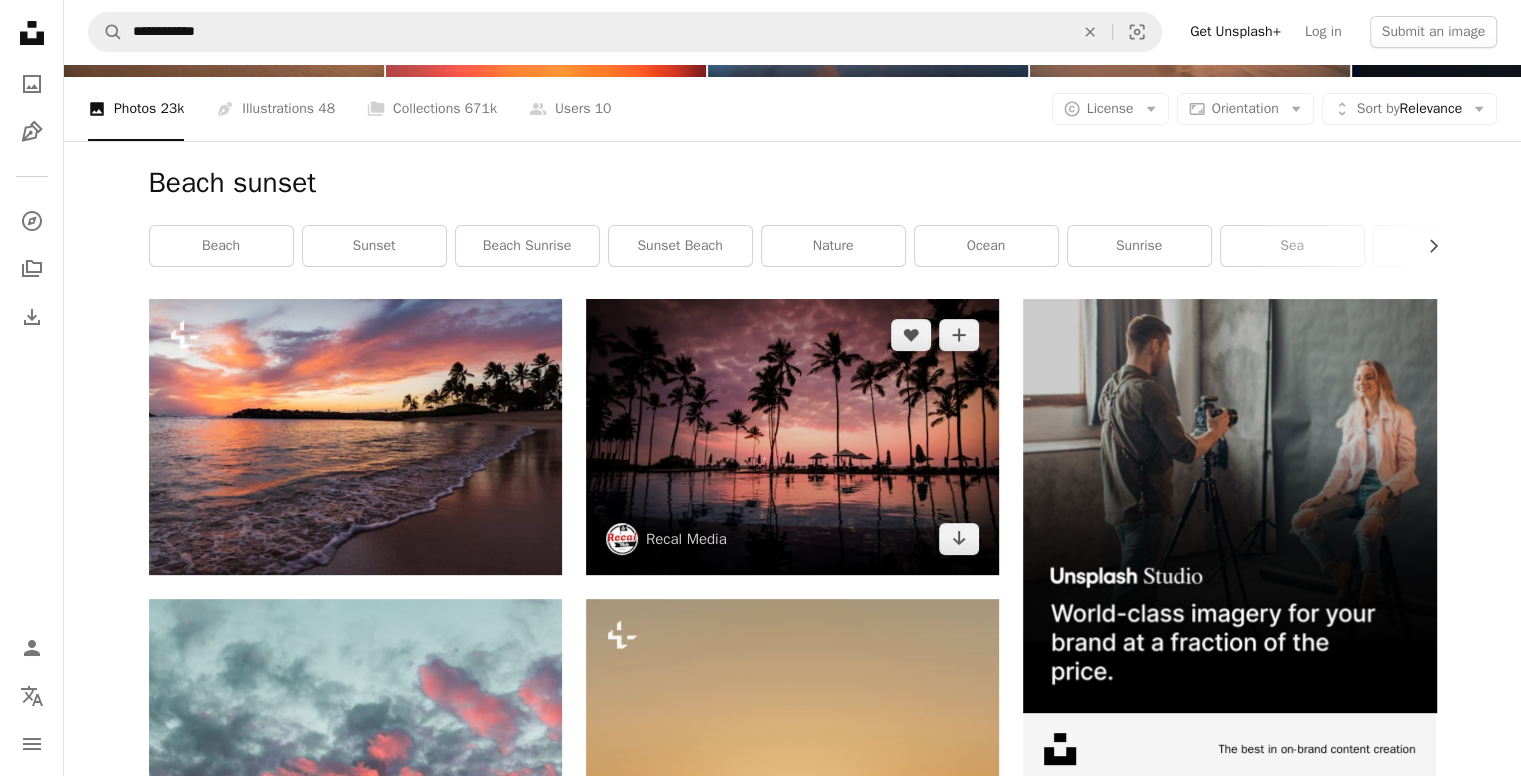 click at bounding box center (792, 436) 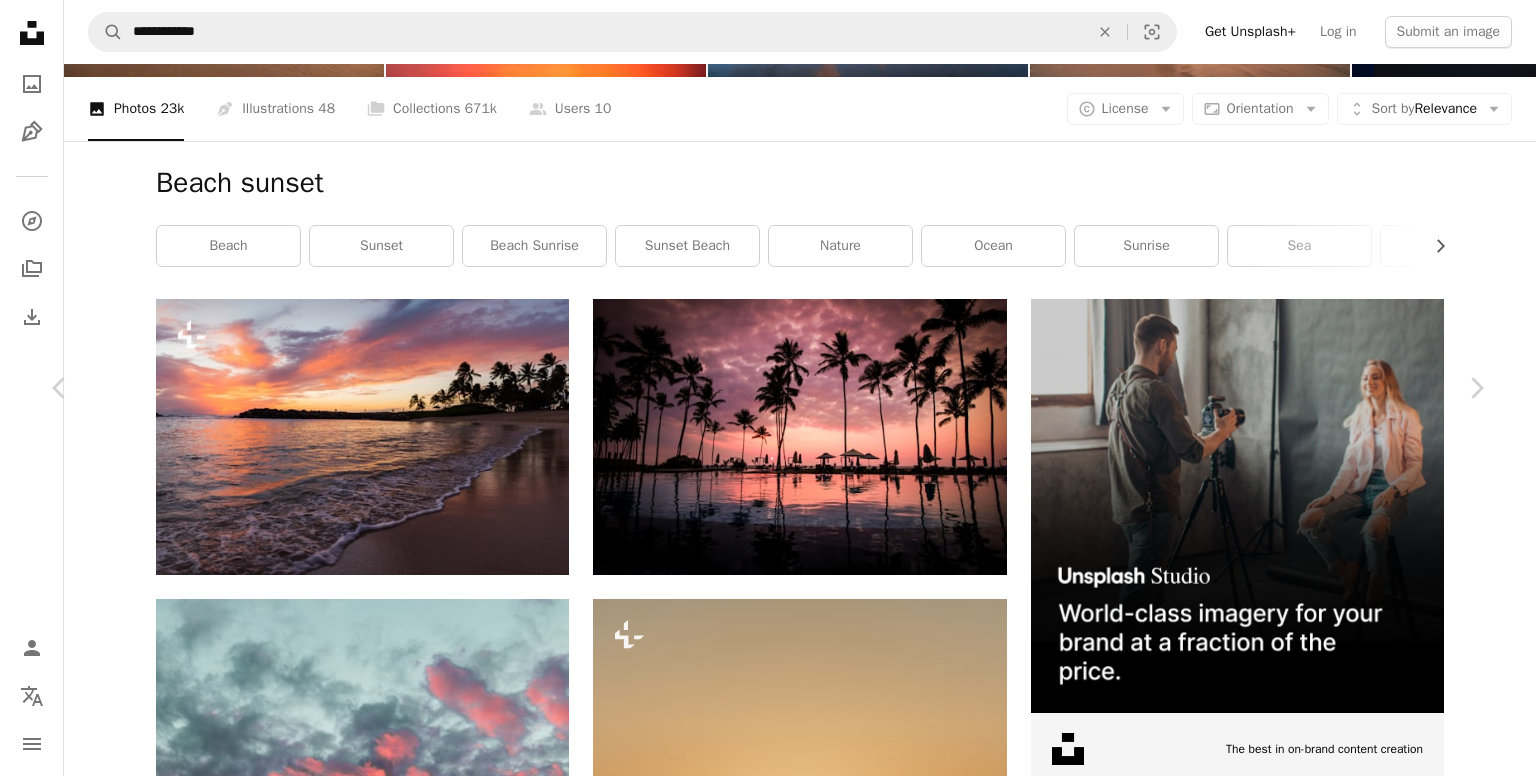 click on "Chevron down" 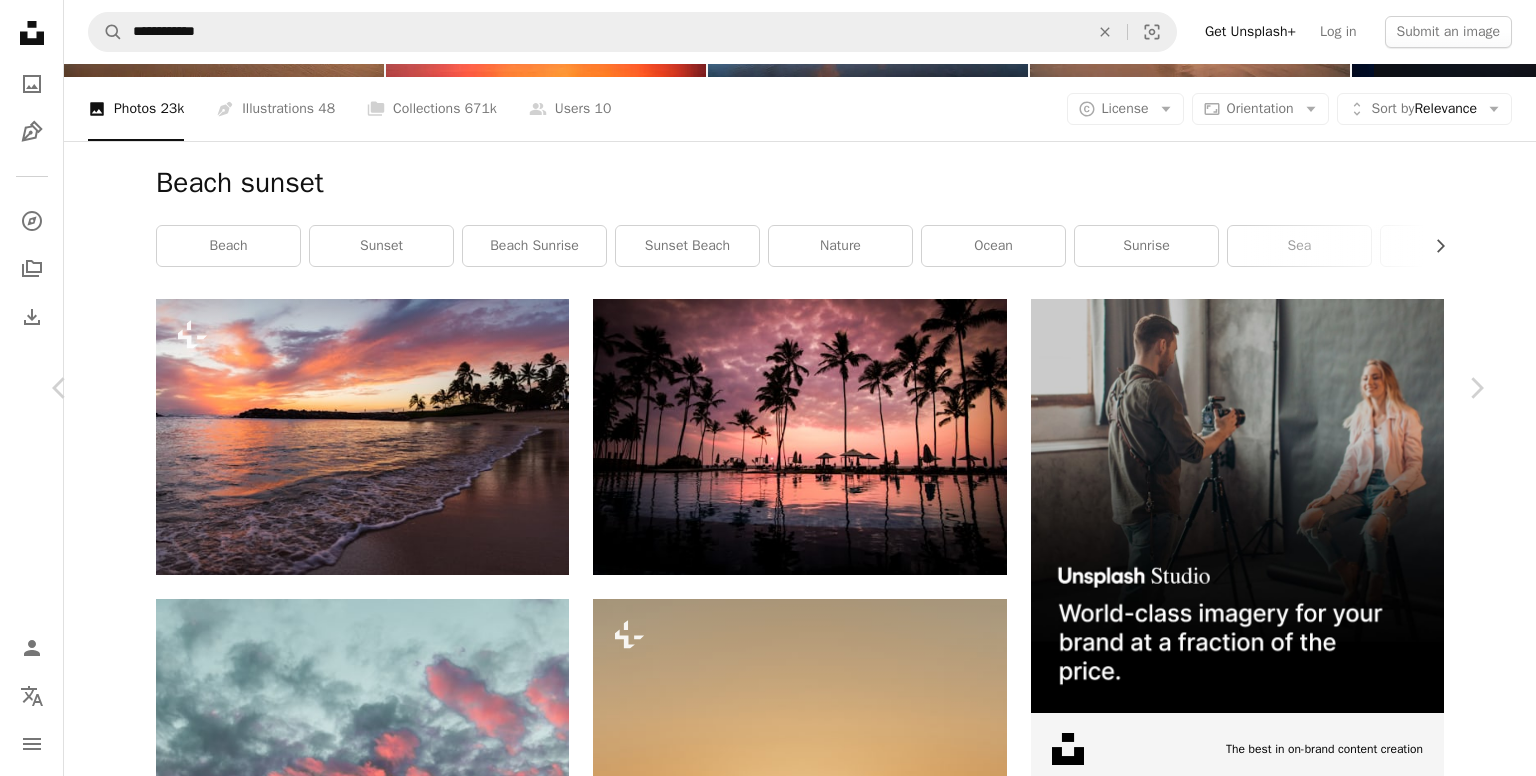 click on "An X shape Chevron left Chevron right Recal Media recalmedia A heart A plus sign Edit image   Plus sign for Unsplash+ Download free Chevron down Zoom in Views 29,324,990 Downloads 310,424 Featured in Photos A forward-right arrow Share Info icon Info More Actions Negombo Beach resort pool A map marker Negombo Beach, Negombo, [STATE] Calendar outlined Published on  [DATE] Camera Canon, EOS 60D Safety Free to use under the  Unsplash License beach travel sea sunset summer sunrise sun pink romantic holiday pool silhouette summer wallpaper palm tree reflection tropical sunset wallpaper umbrella resort coast Creative Commons images Browse premium related images on iStock  |  Save 20% with code UNSPLASH20 View more on iStock  ↗ Related images A heart A plus sign Priyank Pathak Arrow pointing down Plus sign for Unsplash+ A heart A plus sign Alexander Mils For  Unsplash+ A lock   Purchase A heart A plus sign allPhoto Bangkok Available for hire A checkmark inside of a circle Arrow pointing down A heart For" at bounding box center (768, 4983) 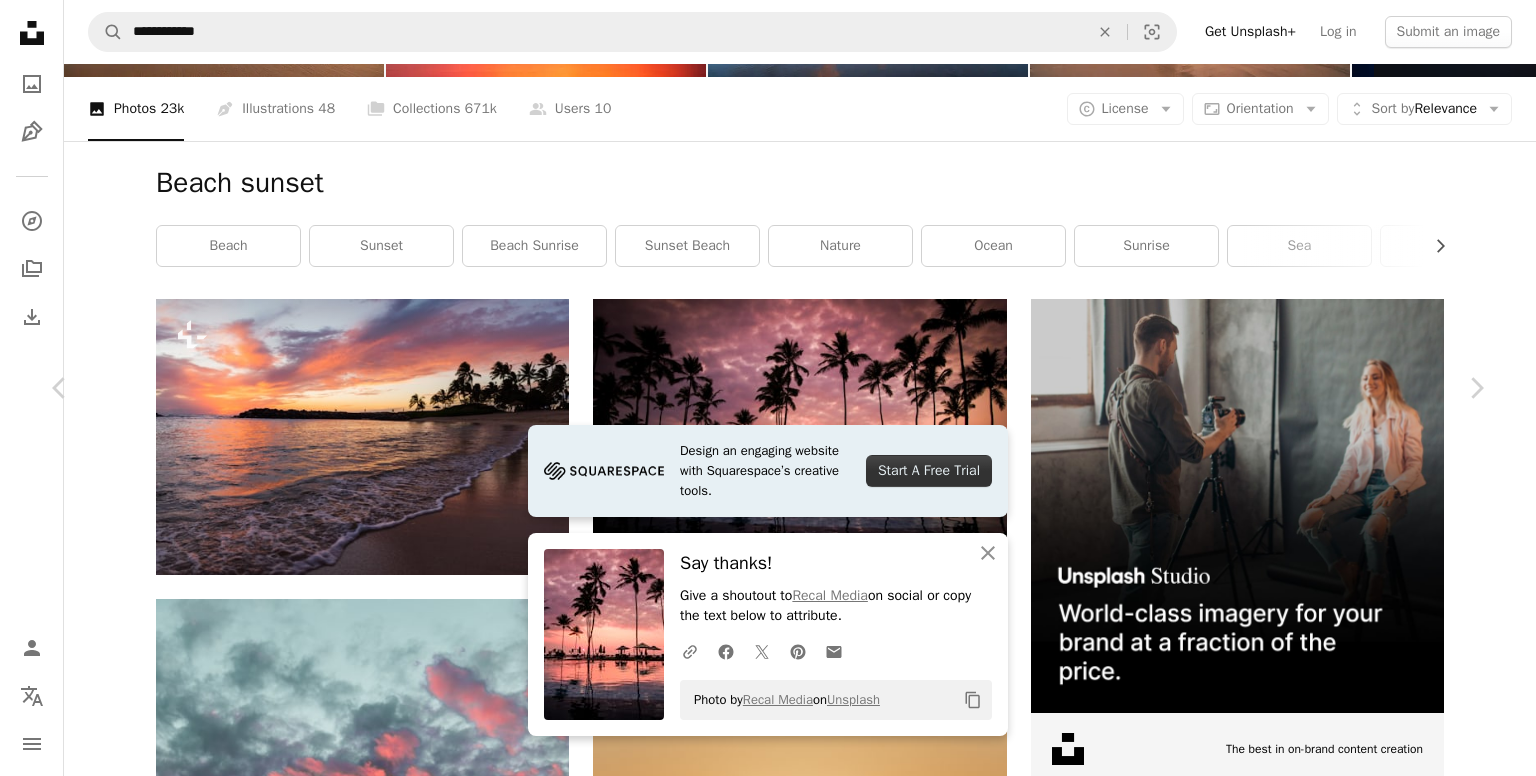 click on "An X shape Chevron left Chevron right Design an engaging website with Squarespace’s creative tools. Start A Free Trial An X shape Close Say thanks! Give a shoutout to  Recal Media  on social or copy the text below to attribute. A URL sharing icon (chains) Facebook icon X (formerly Twitter) icon Pinterest icon An envelope Photo by  Recal Media  on  Unsplash
Copy content Recal Media recalmedia A heart A plus sign Edit image   Plus sign for Unsplash+ Download free Chevron down Zoom in Views 29,324,990 Downloads 310,424 Featured in Photos A forward-right arrow Share Info icon Info More Actions Negombo Beach resort pool A map marker Negombo Beach, Negombo, [STATE] Calendar outlined Published on  [DATE] Camera Canon, EOS 60D Safety Free to use under the  Unsplash License beach travel sea sunset summer sunrise sun pink romantic holiday pool silhouette summer wallpaper palm tree reflection tropical sunset wallpaper umbrella resort coast Creative Commons images  |  Save 20% with code UNSPLASH20" at bounding box center (768, 4983) 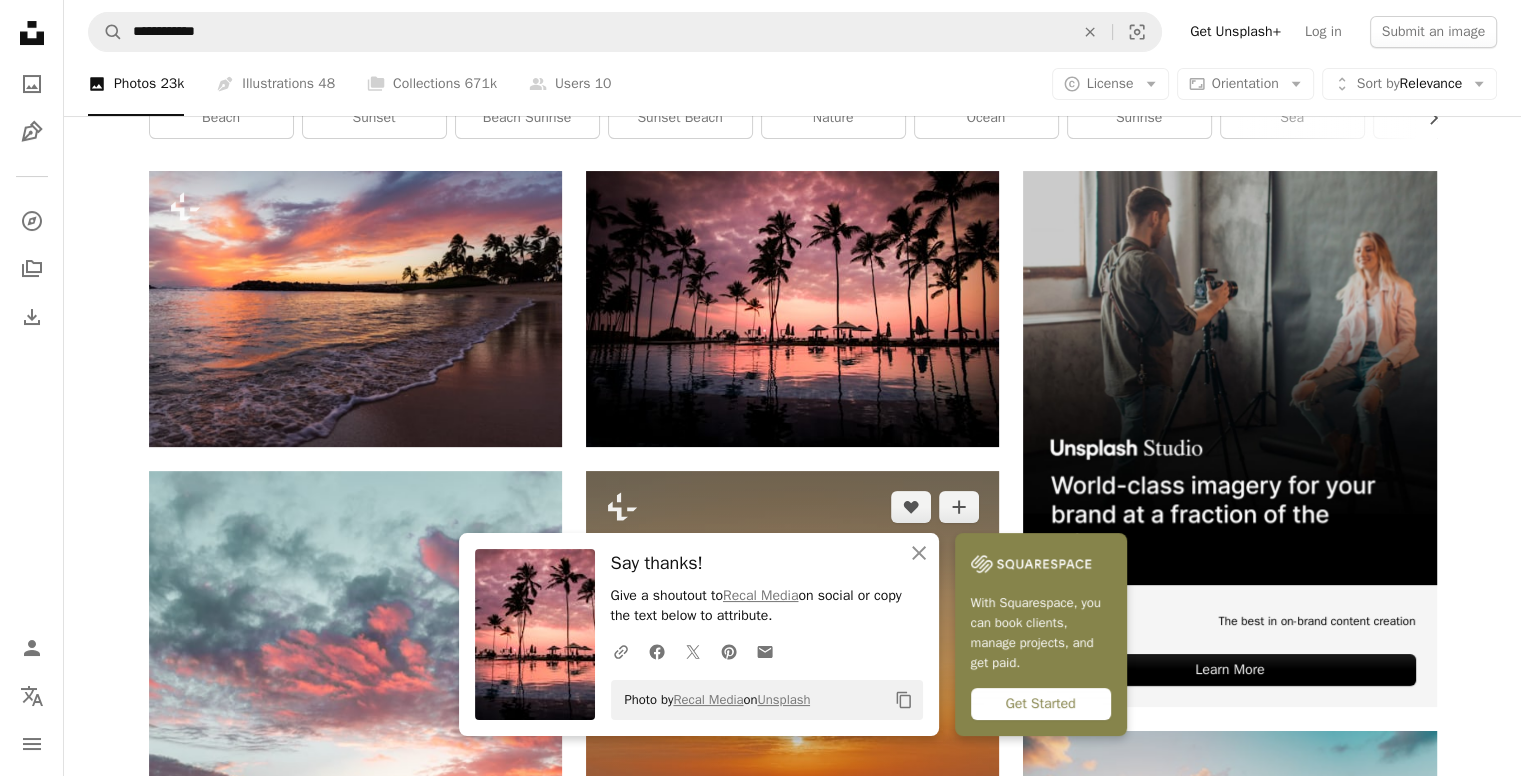 scroll, scrollTop: 400, scrollLeft: 0, axis: vertical 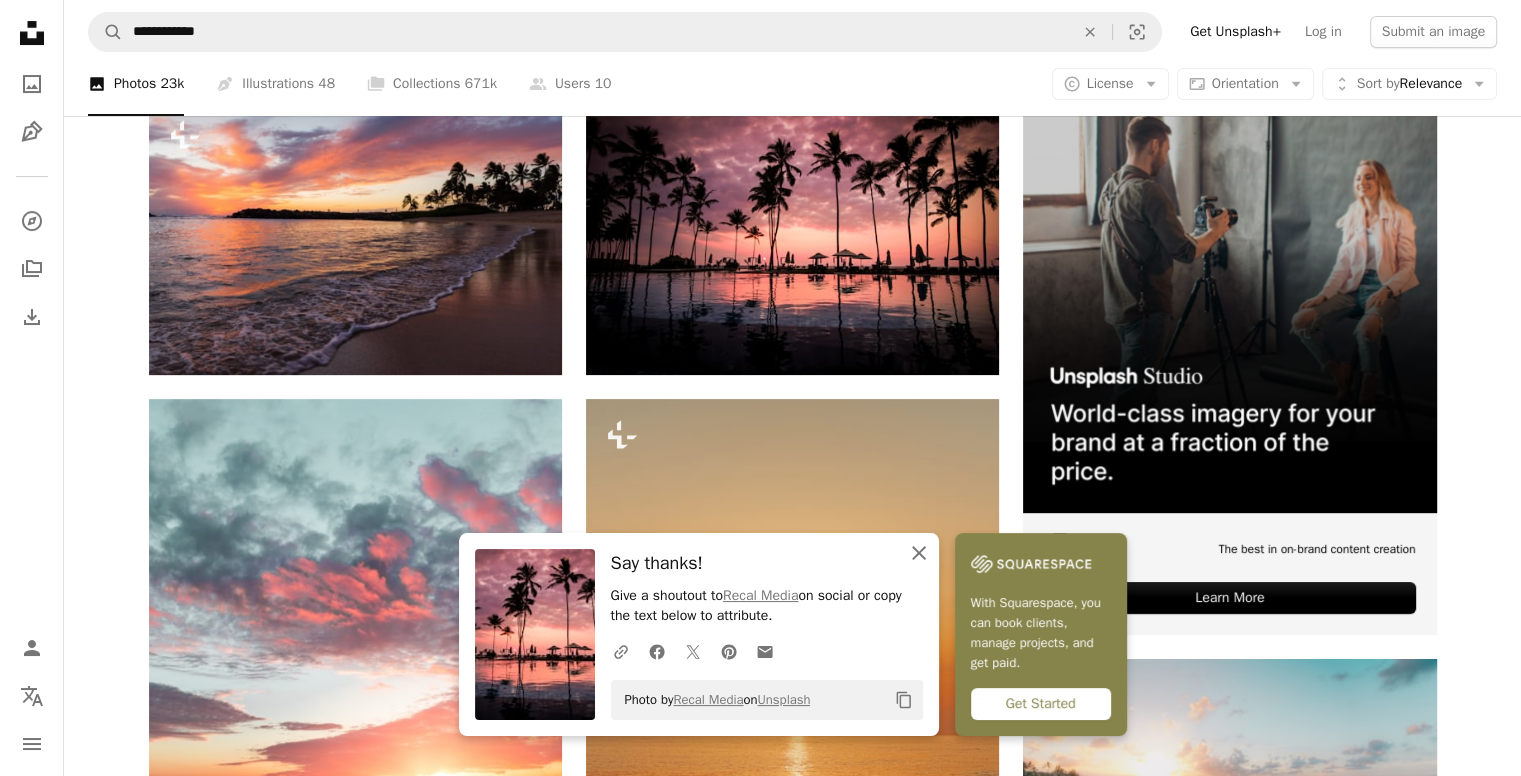 click on "An X shape" 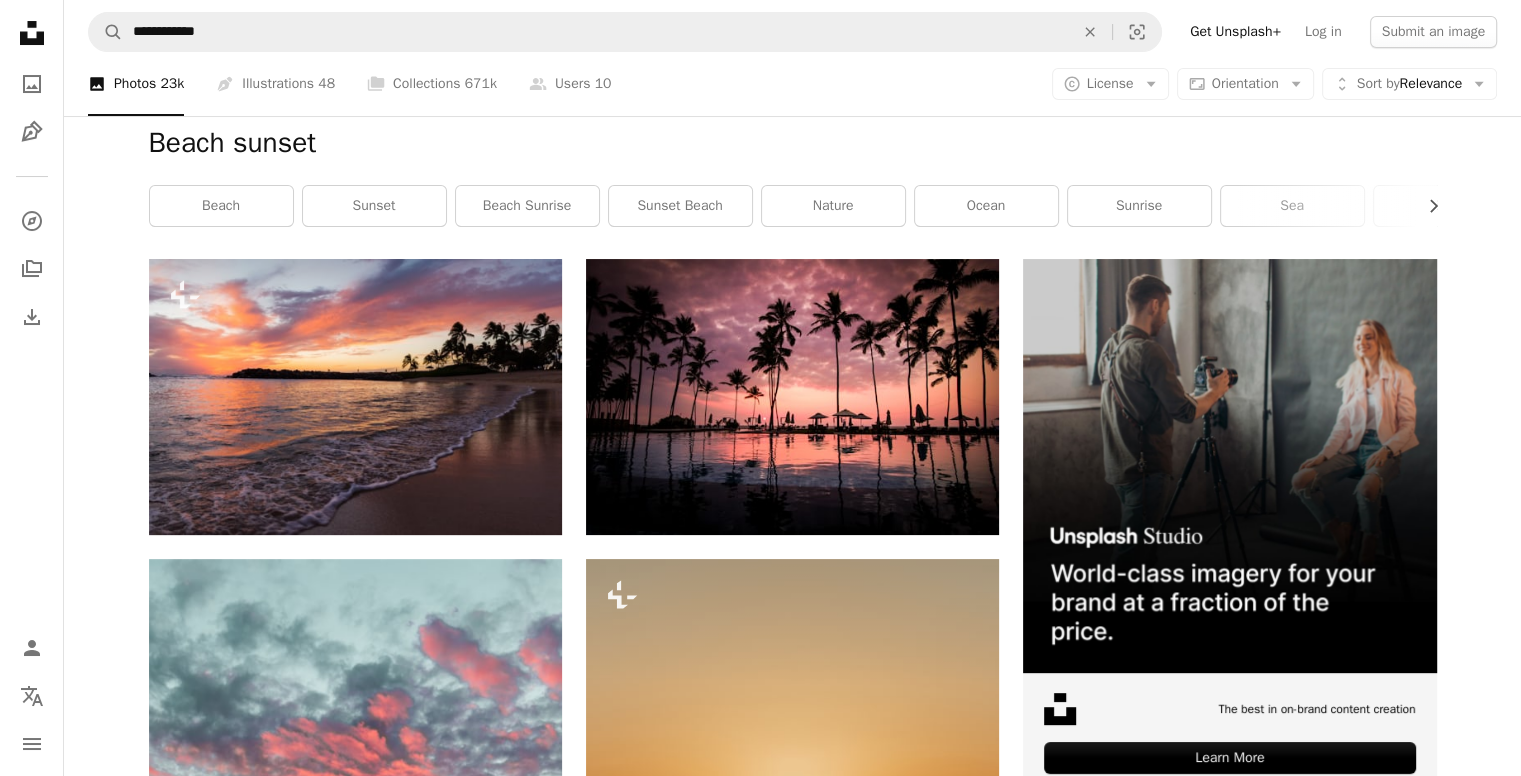 scroll, scrollTop: 100, scrollLeft: 0, axis: vertical 